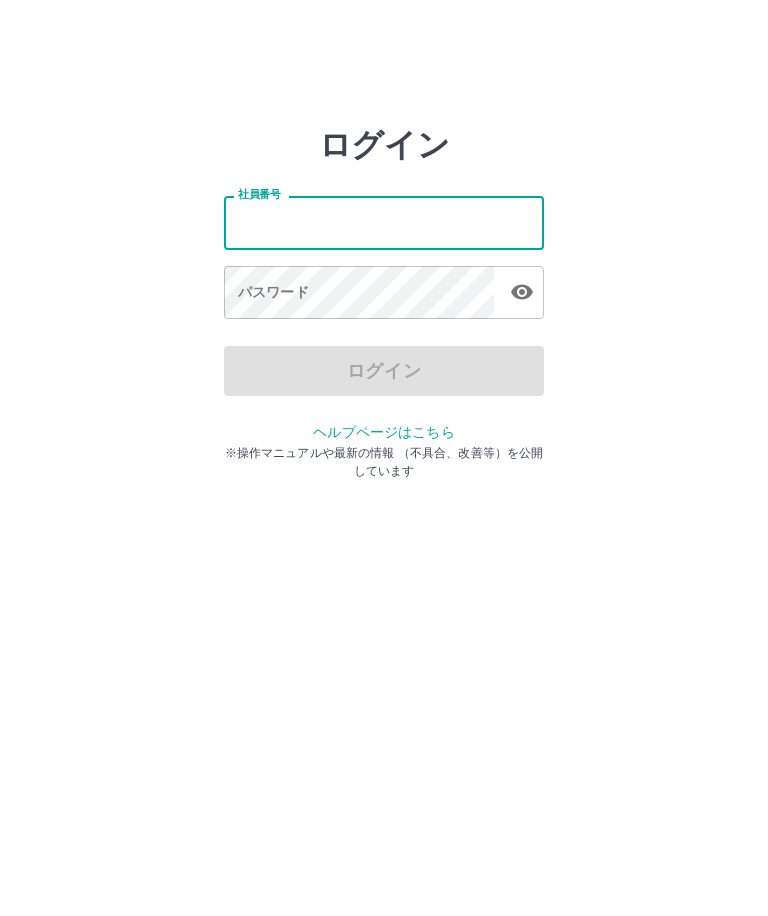 scroll, scrollTop: 0, scrollLeft: 0, axis: both 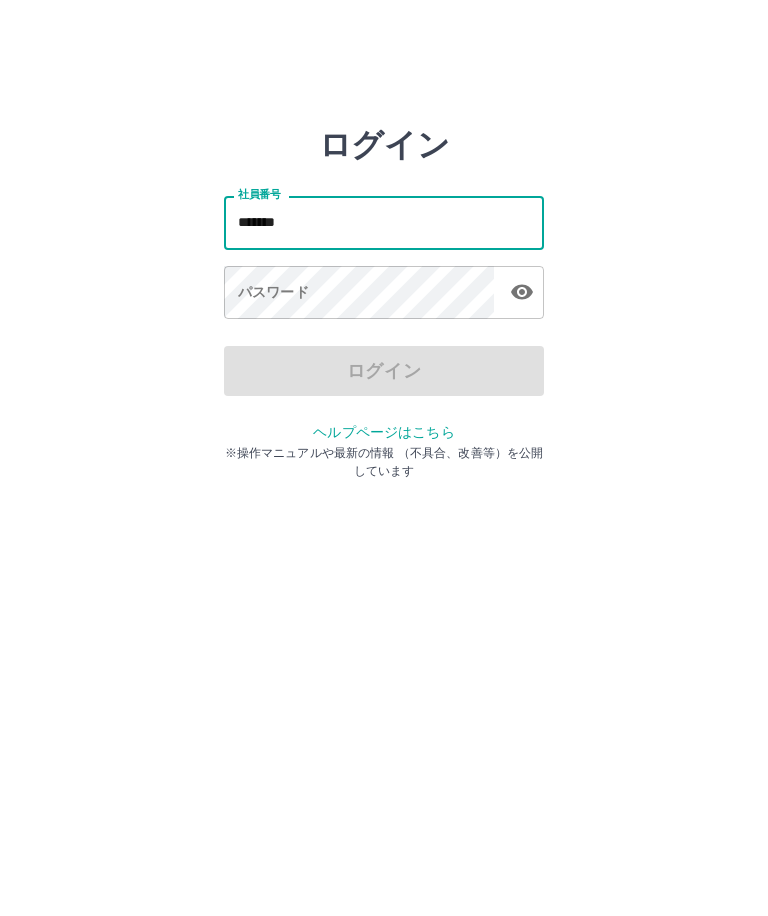 type on "*******" 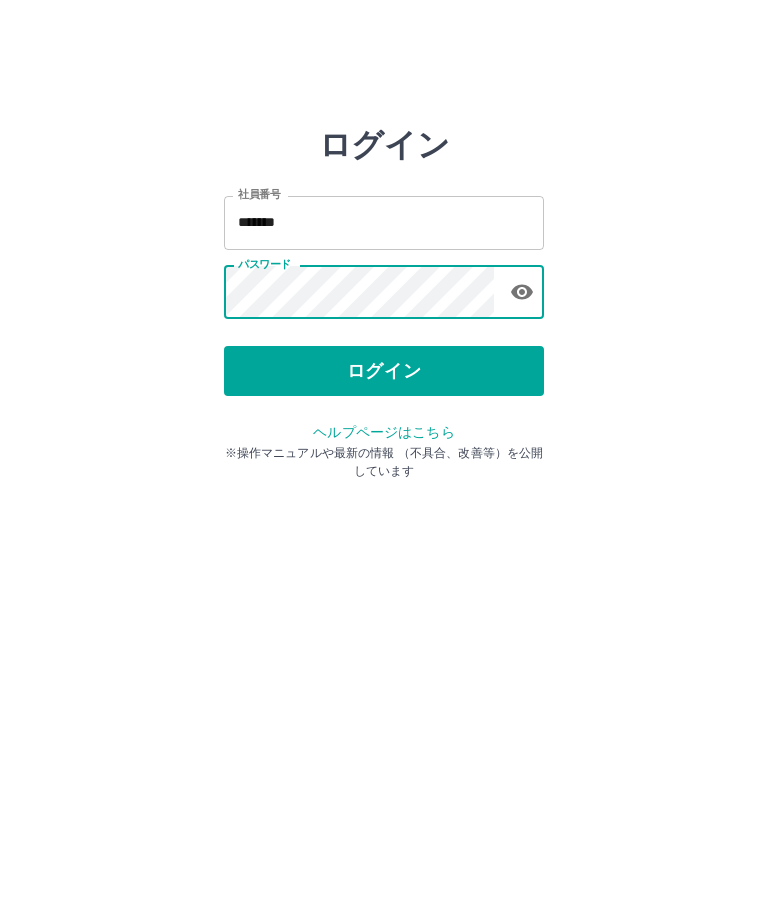 click on "ログイン" at bounding box center (384, 371) 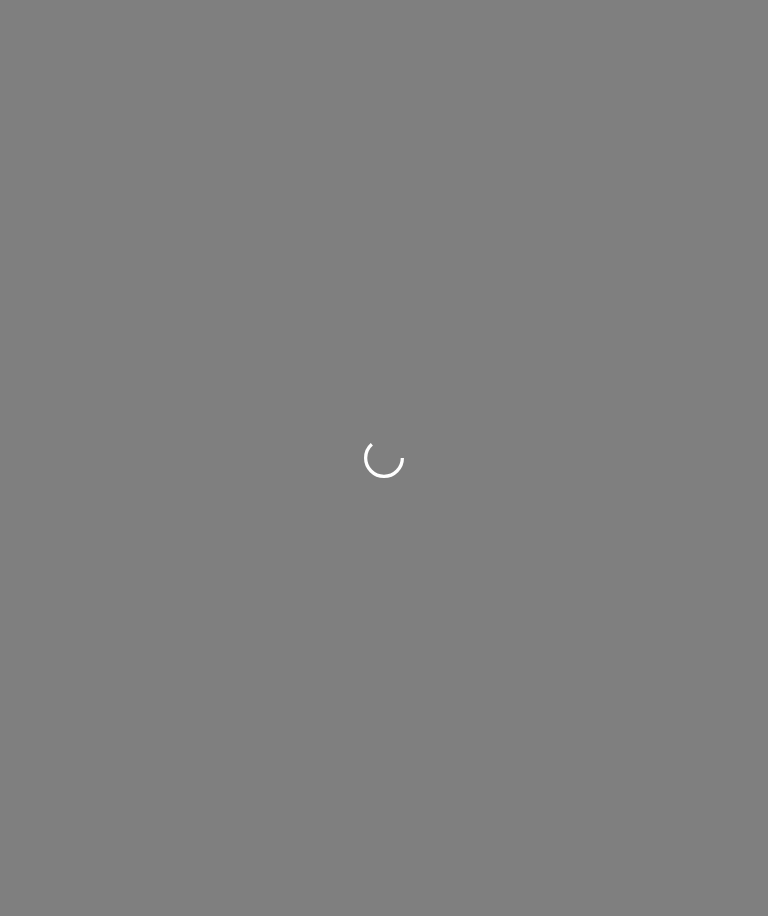 scroll, scrollTop: 0, scrollLeft: 0, axis: both 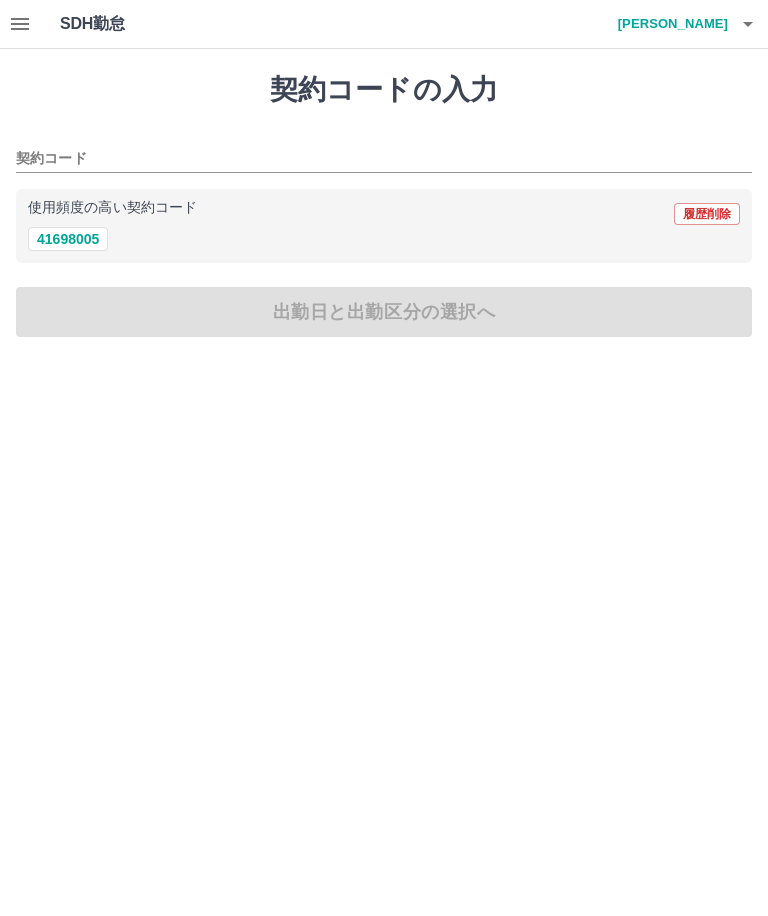 click on "41698005" at bounding box center [68, 239] 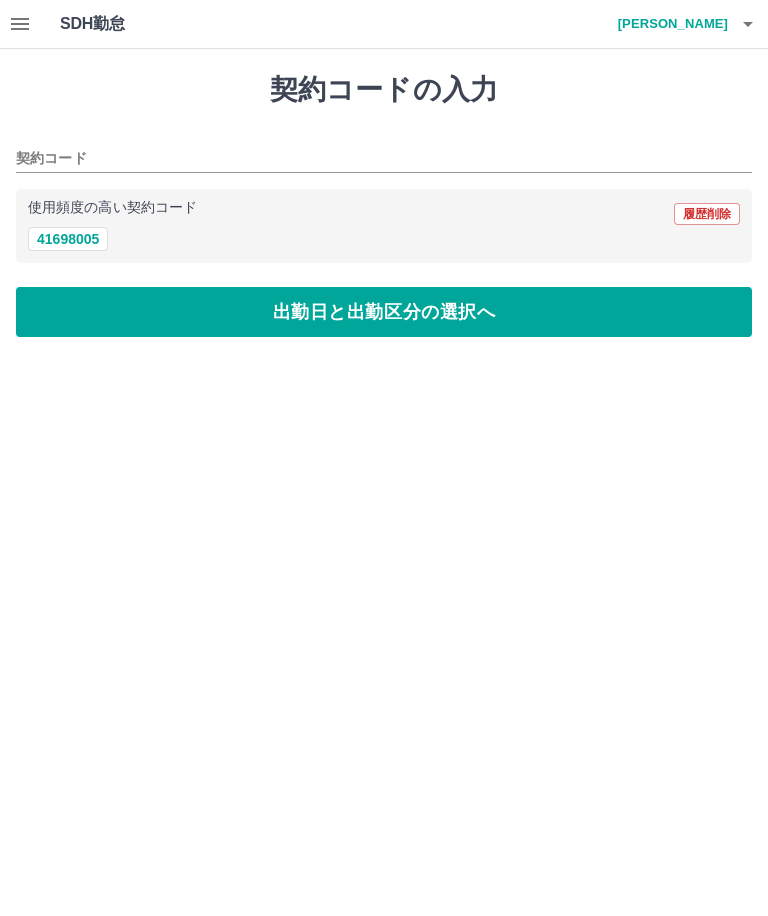 type on "********" 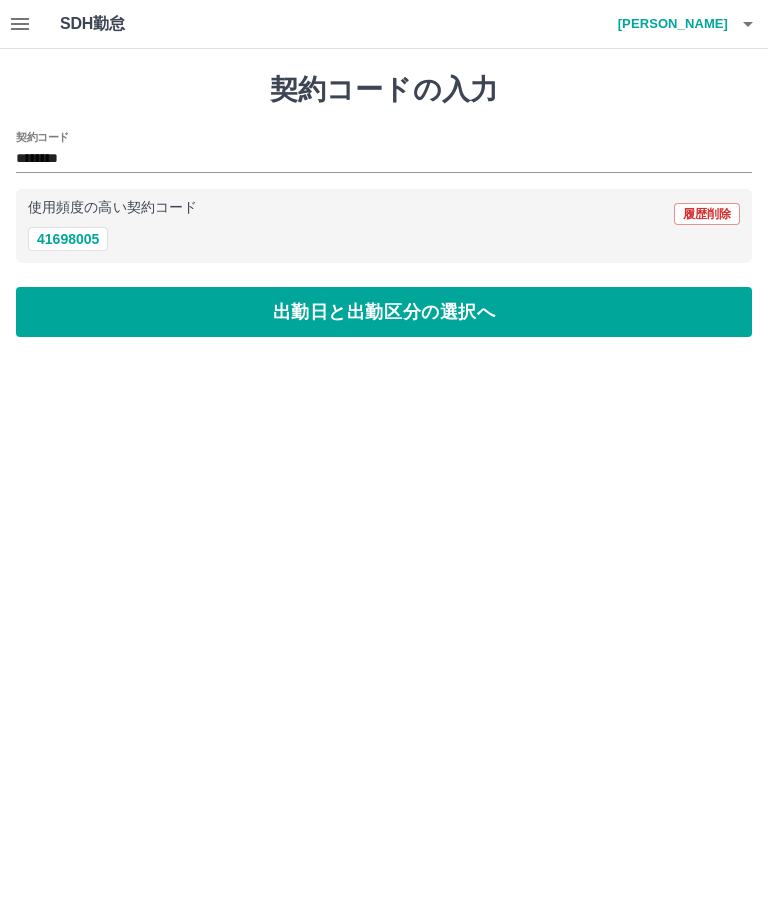 click on "出勤日と出勤区分の選択へ" at bounding box center (384, 312) 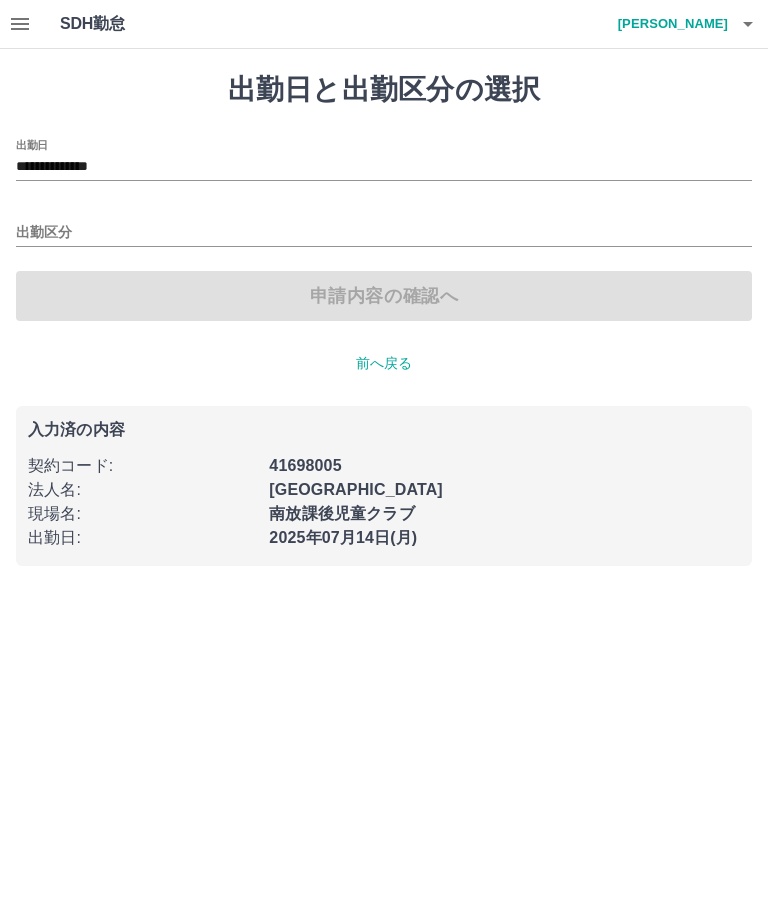 click on "出勤区分" at bounding box center [384, 233] 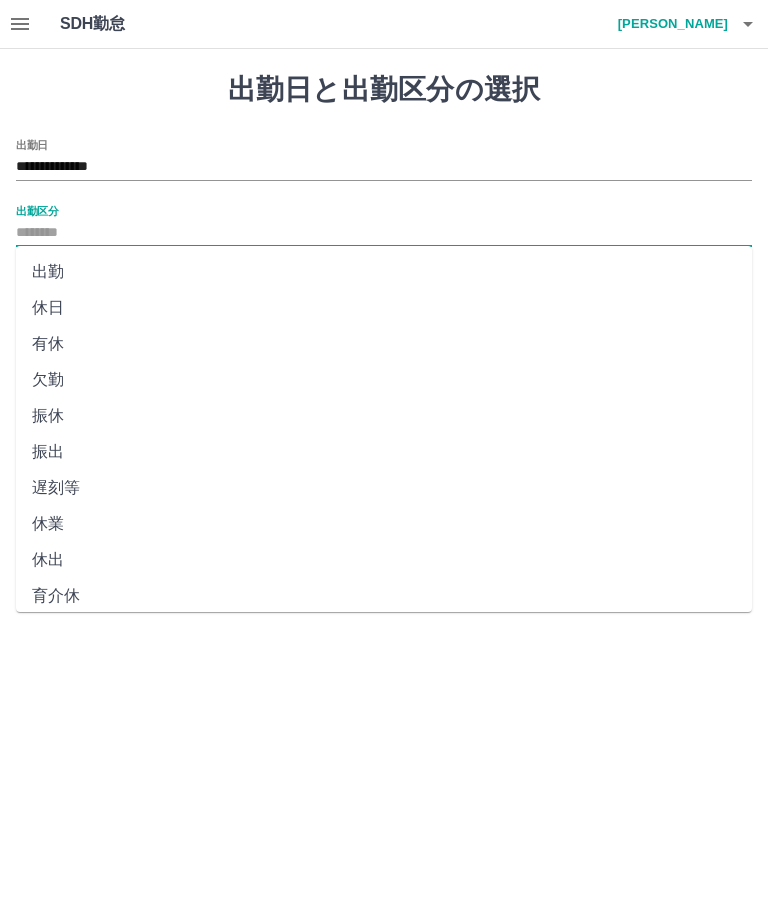 click on "出勤" at bounding box center [384, 272] 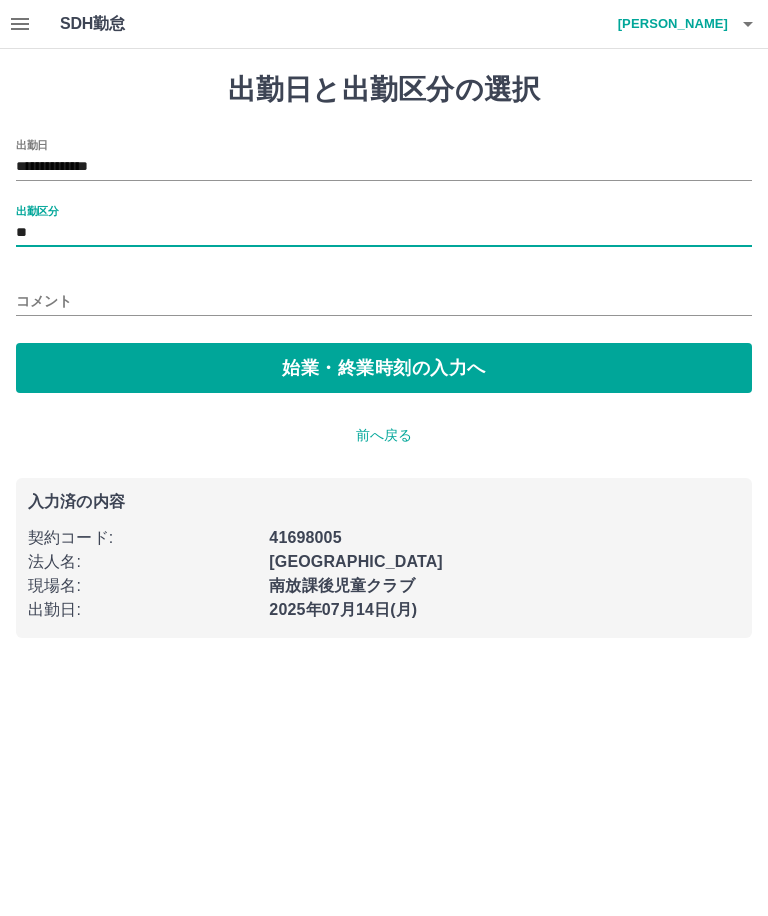 click on "始業・終業時刻の入力へ" at bounding box center (384, 368) 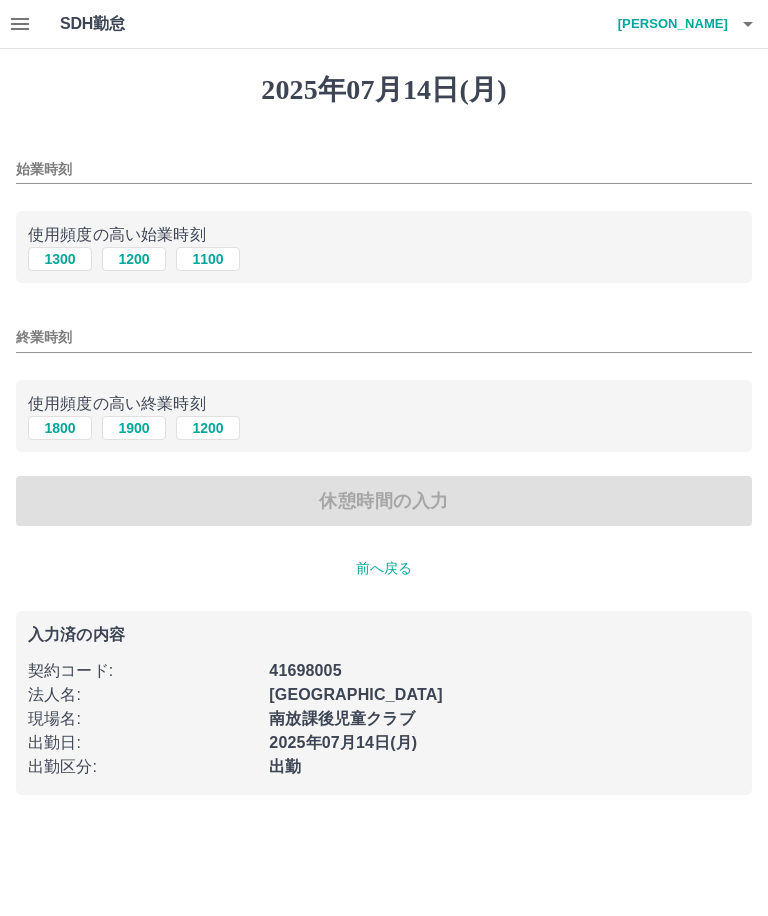 click on "1200" at bounding box center (134, 259) 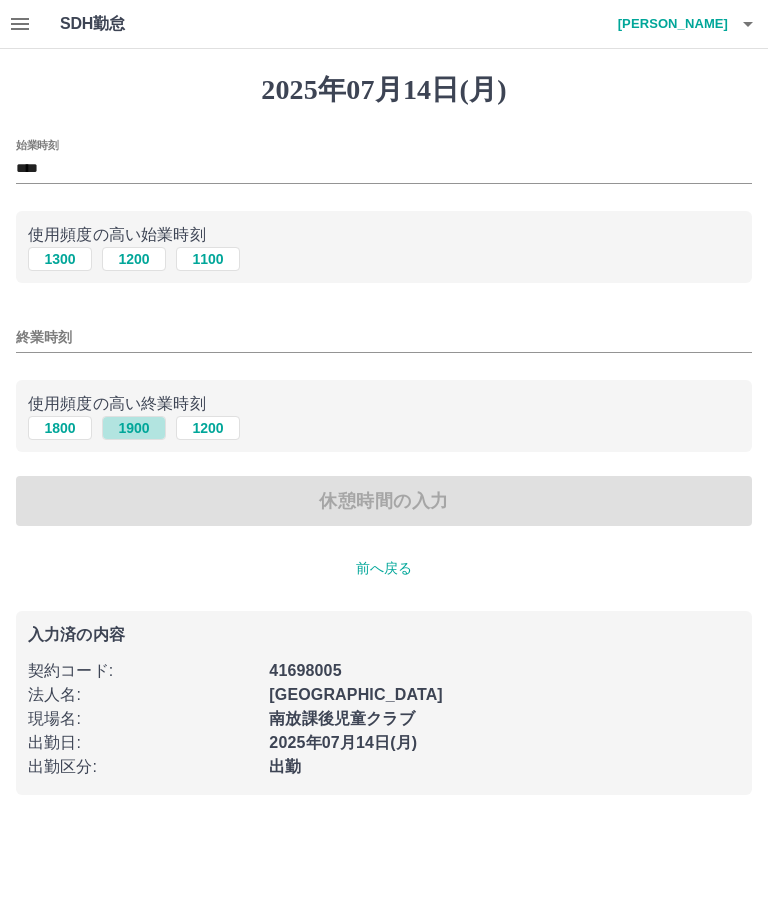 click on "1900" at bounding box center (134, 428) 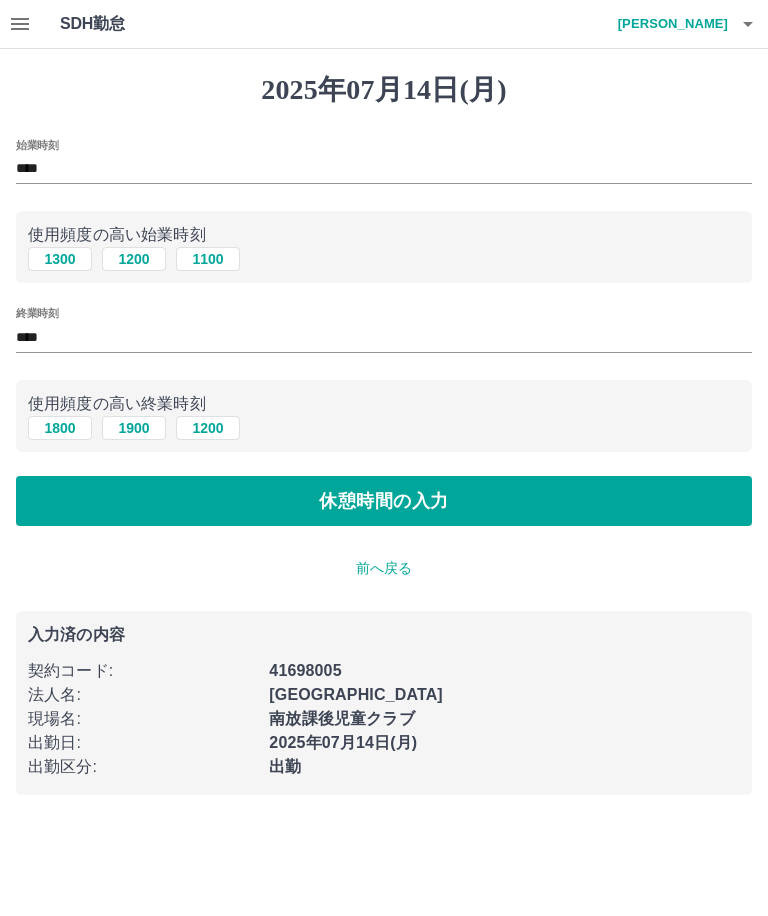 click on "休憩時間の入力" at bounding box center [384, 501] 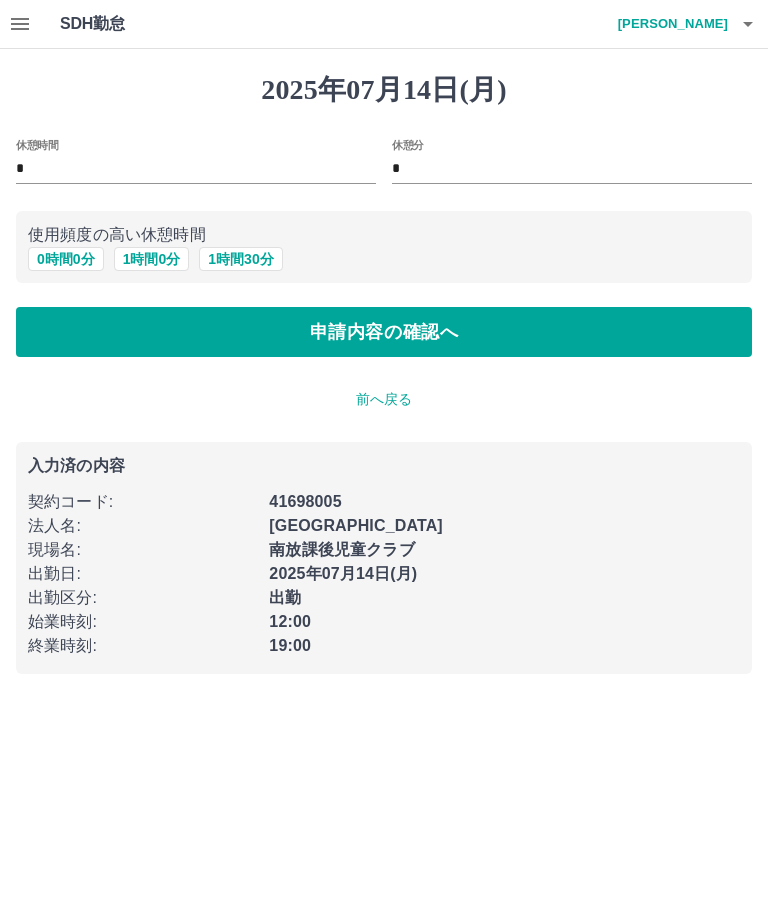 click on "1 時間 0 分" at bounding box center (152, 259) 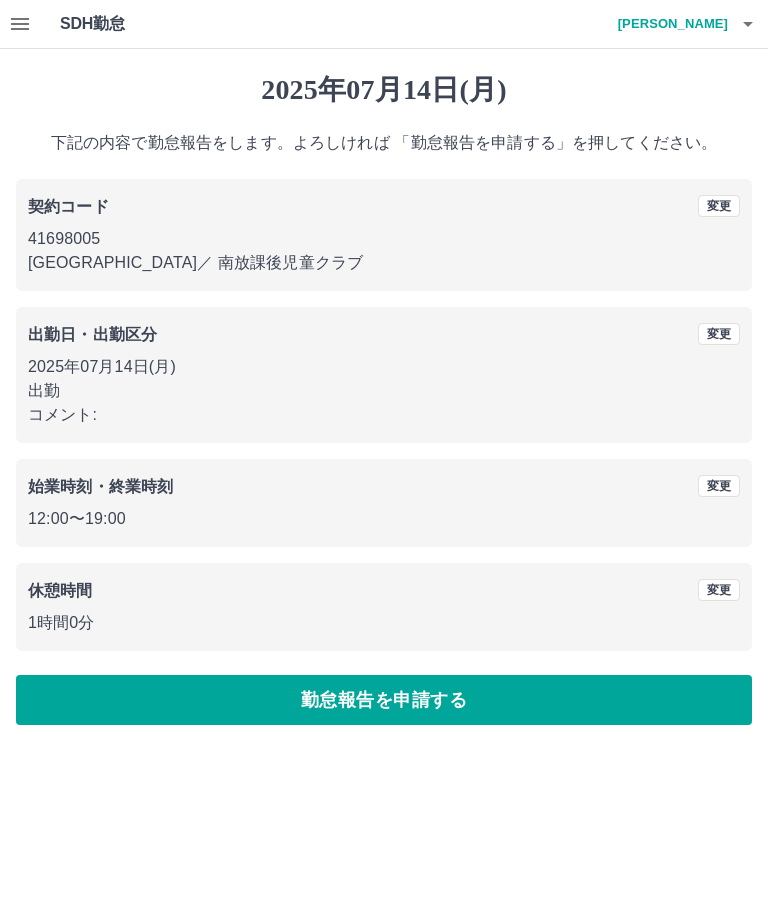 click on "勤怠報告を申請する" at bounding box center (384, 700) 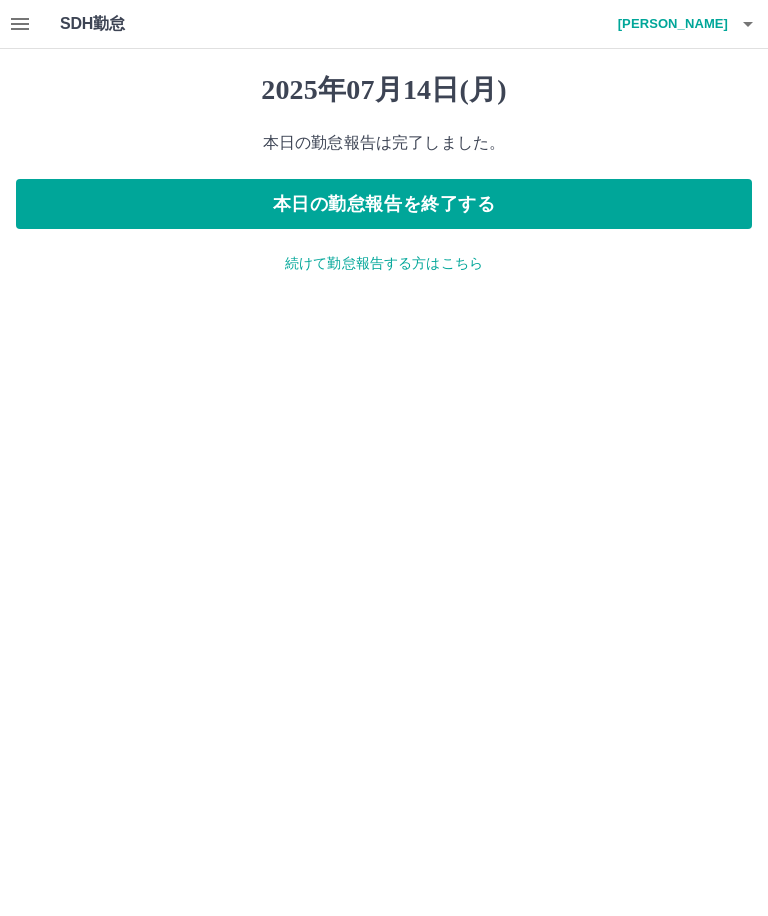 click on "続けて勤怠報告する方はこちら" at bounding box center (384, 263) 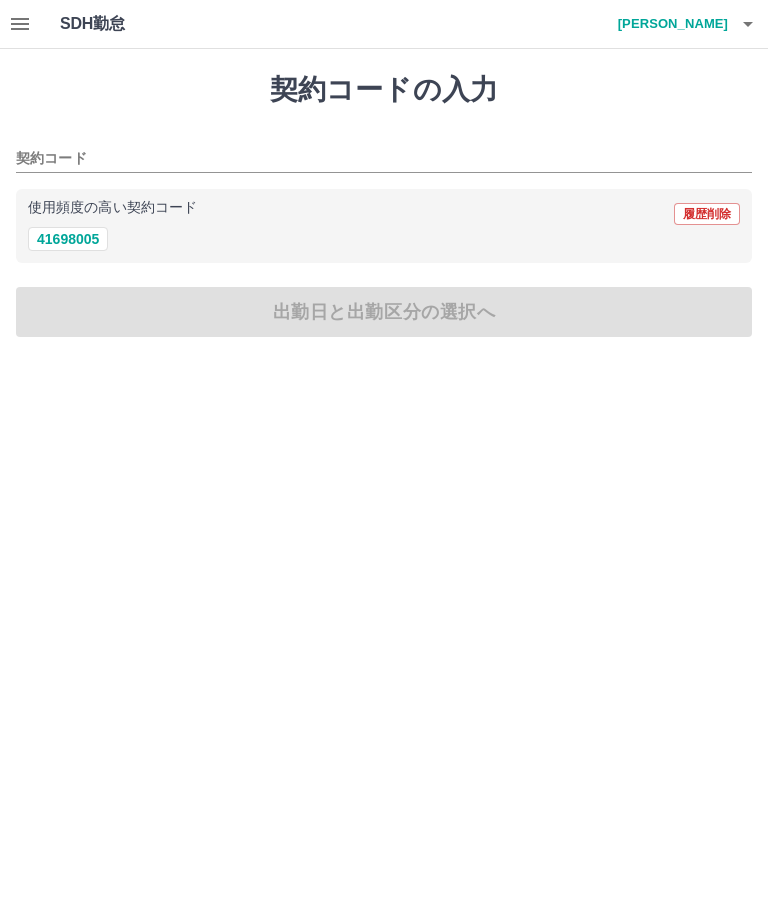click on "41698005" at bounding box center (68, 239) 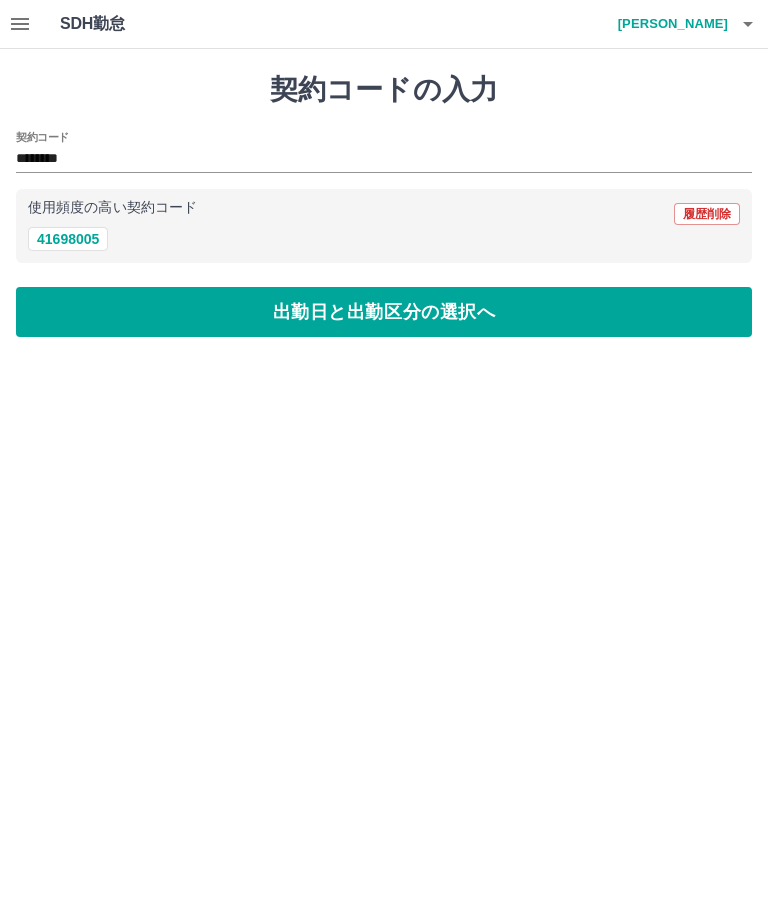 click on "出勤日と出勤区分の選択へ" at bounding box center [384, 312] 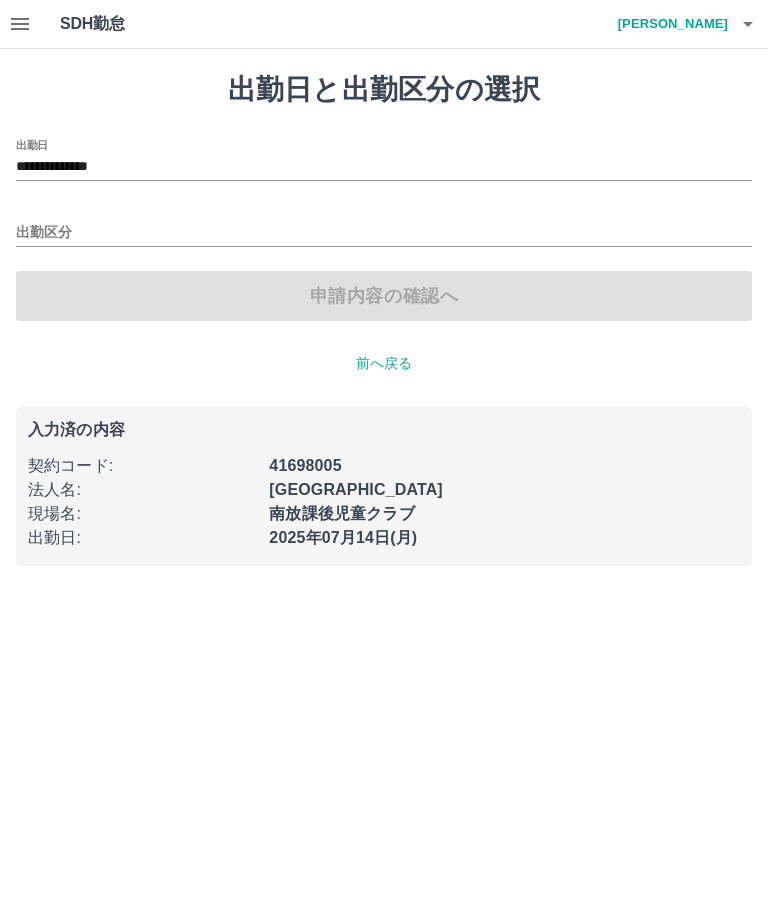 click on "**********" at bounding box center (384, 167) 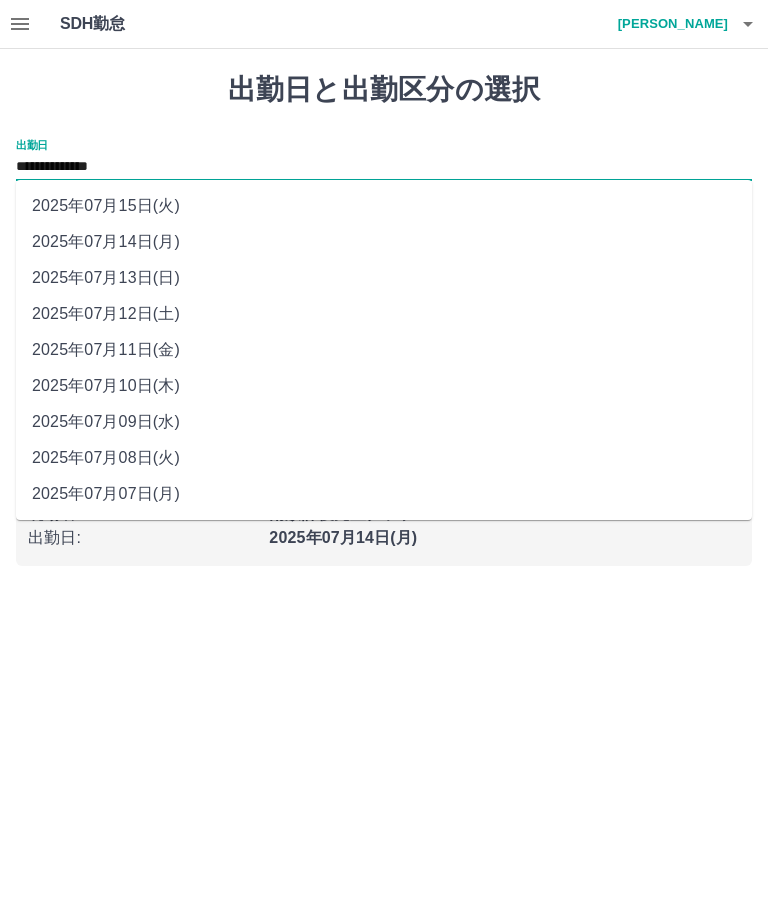 click on "2025年07月13日(日)" at bounding box center [384, 278] 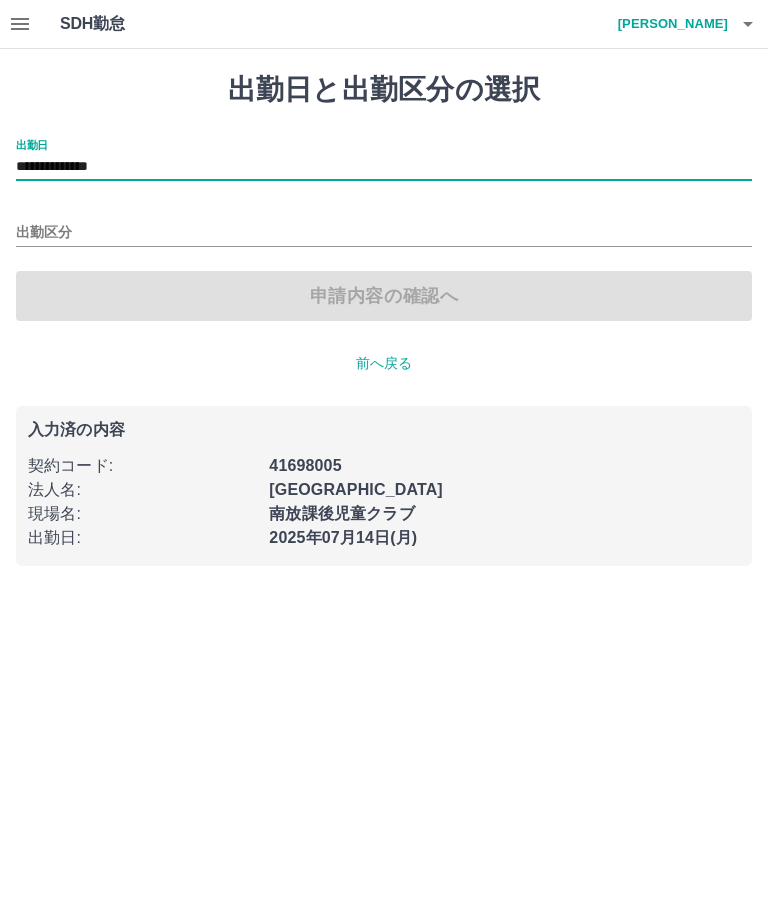 click on "出勤区分" at bounding box center [384, 233] 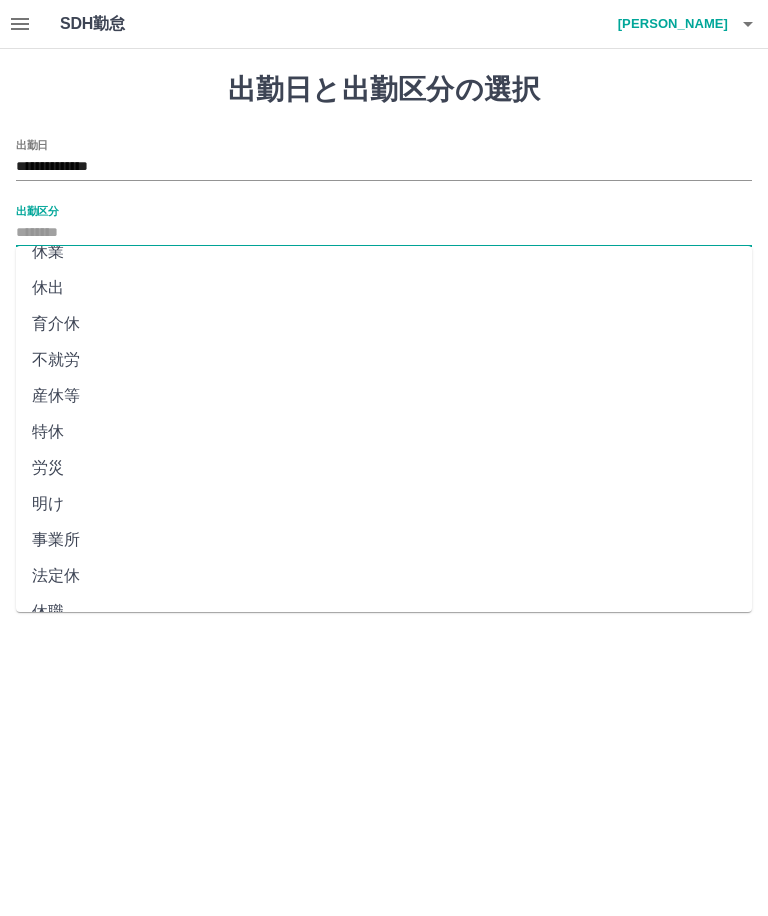 scroll, scrollTop: 271, scrollLeft: 0, axis: vertical 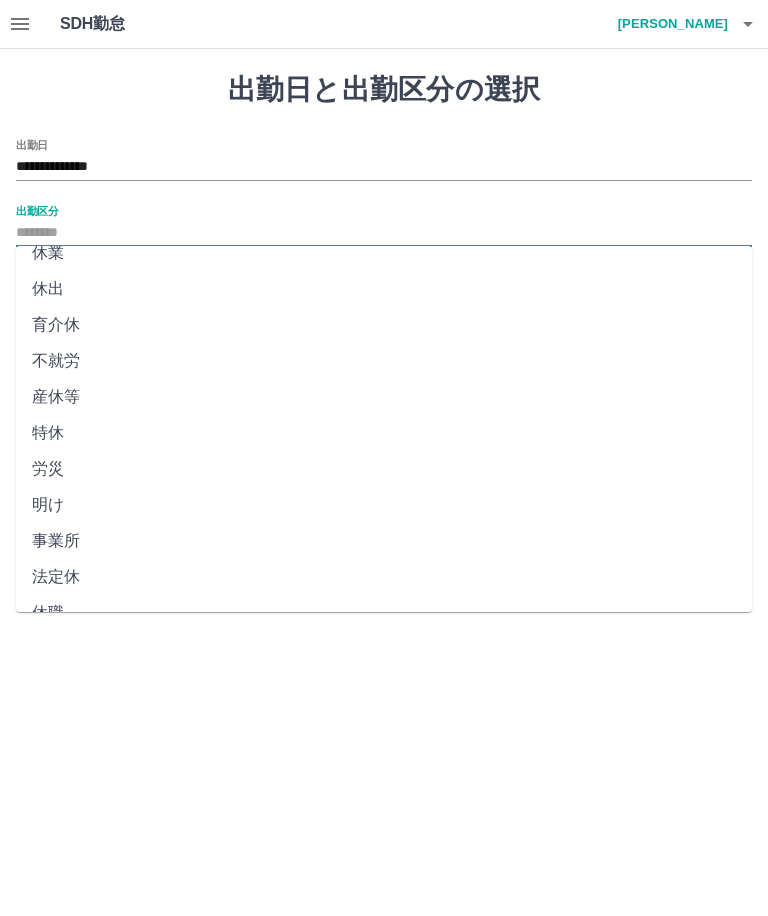 click on "法定休" at bounding box center [384, 577] 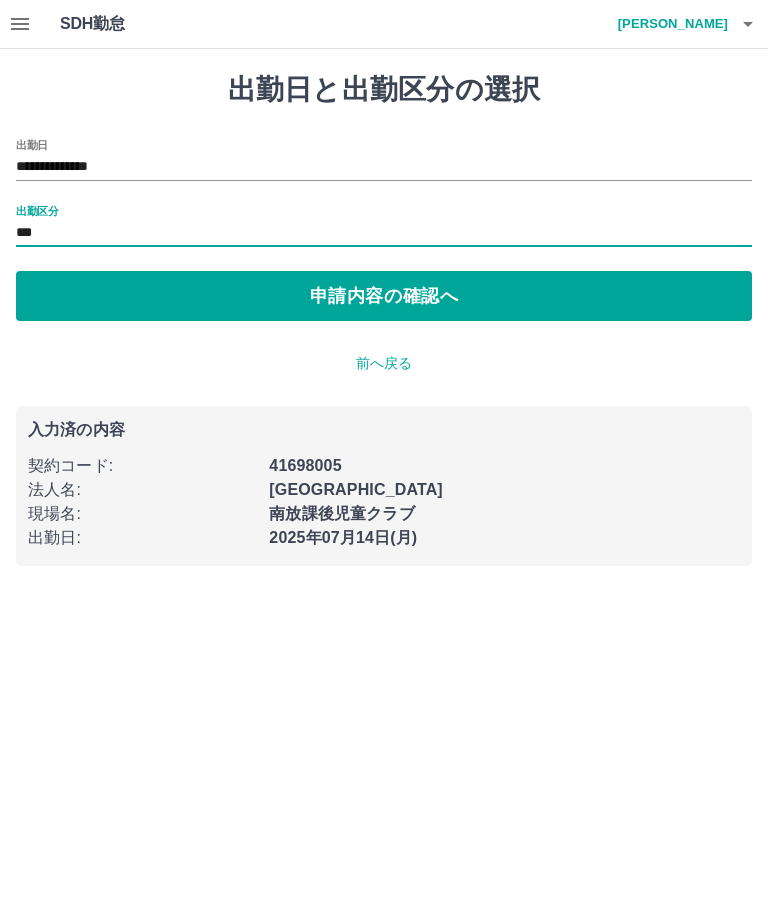 click on "申請内容の確認へ" at bounding box center [384, 296] 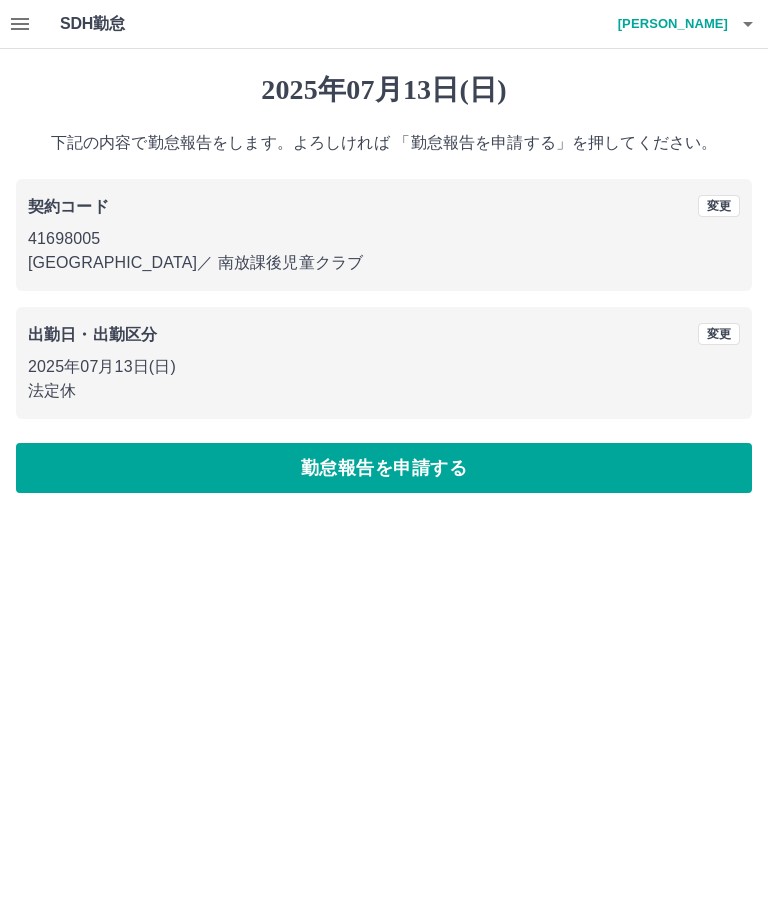 click on "勤怠報告を申請する" at bounding box center [384, 468] 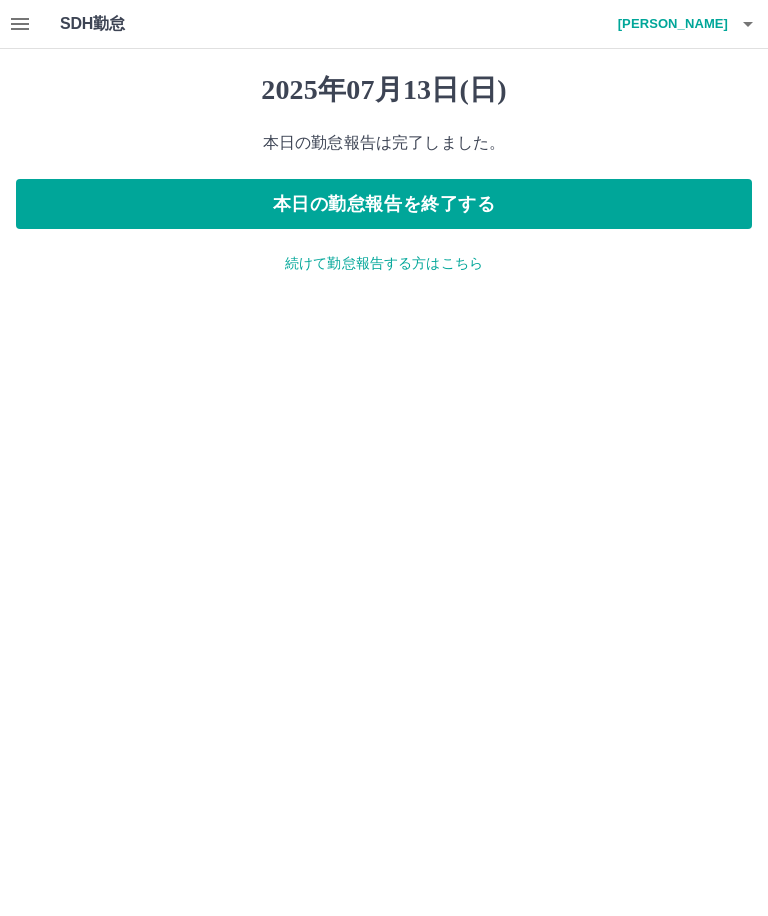 click on "続けて勤怠報告する方はこちら" at bounding box center (384, 263) 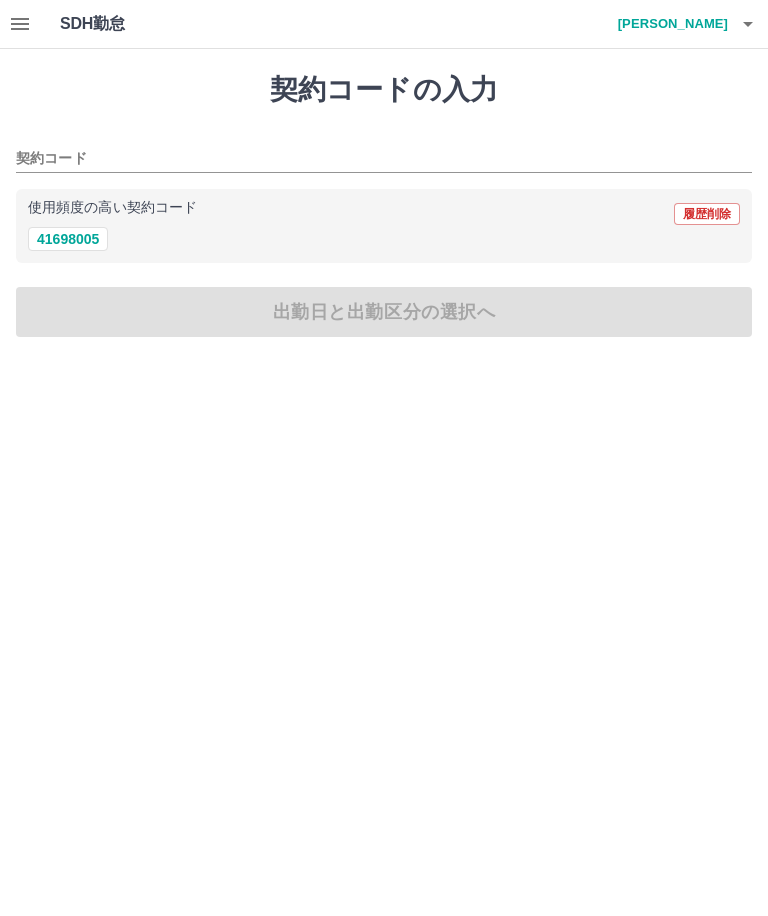 click on "41698005" at bounding box center [68, 239] 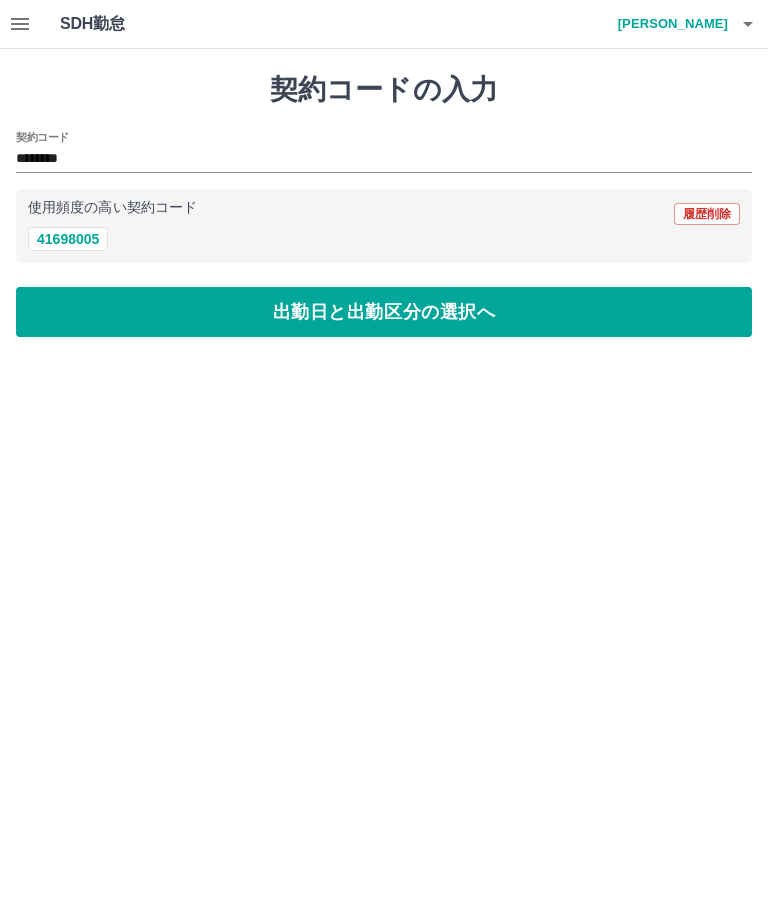 click on "出勤日と出勤区分の選択へ" at bounding box center [384, 312] 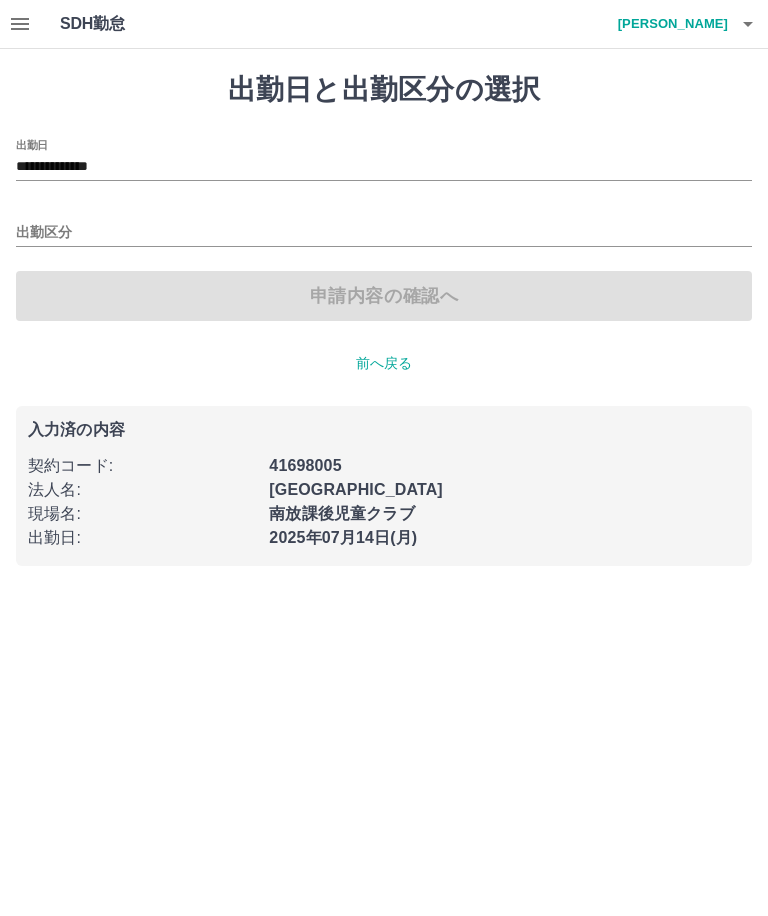 click on "**********" at bounding box center (384, 167) 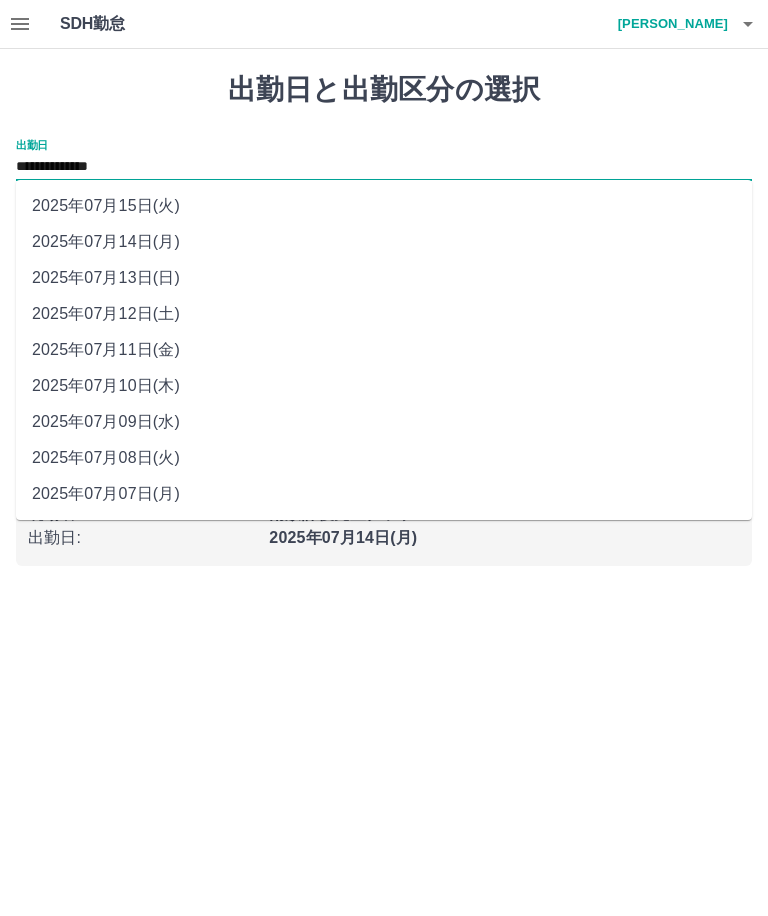 click on "2025年07月15日(火)" at bounding box center [384, 206] 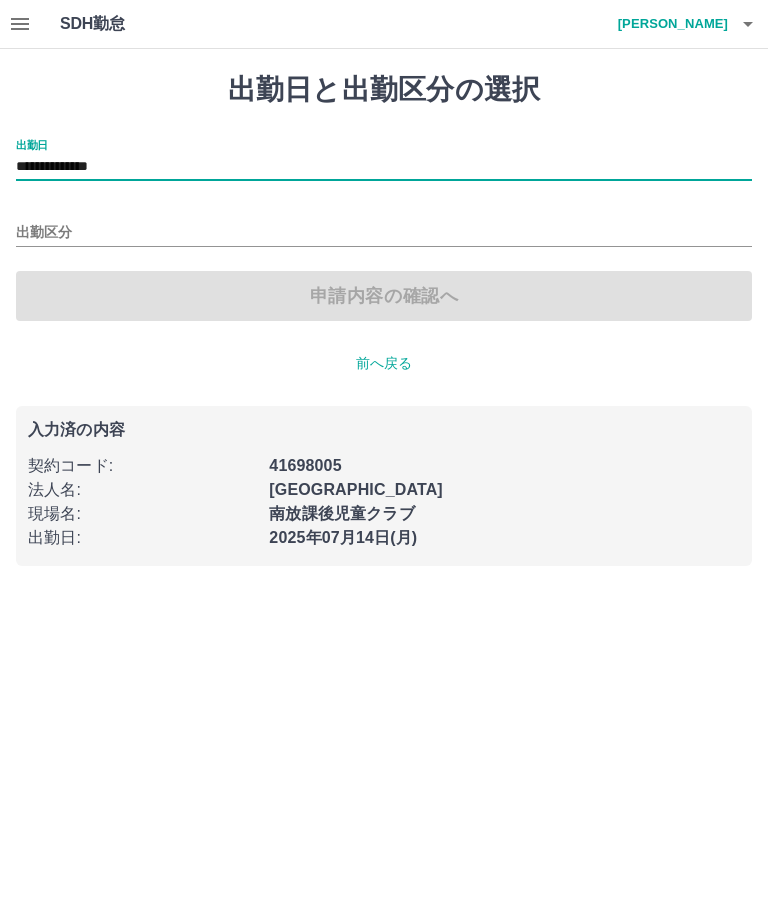 click on "出勤区分" at bounding box center [384, 233] 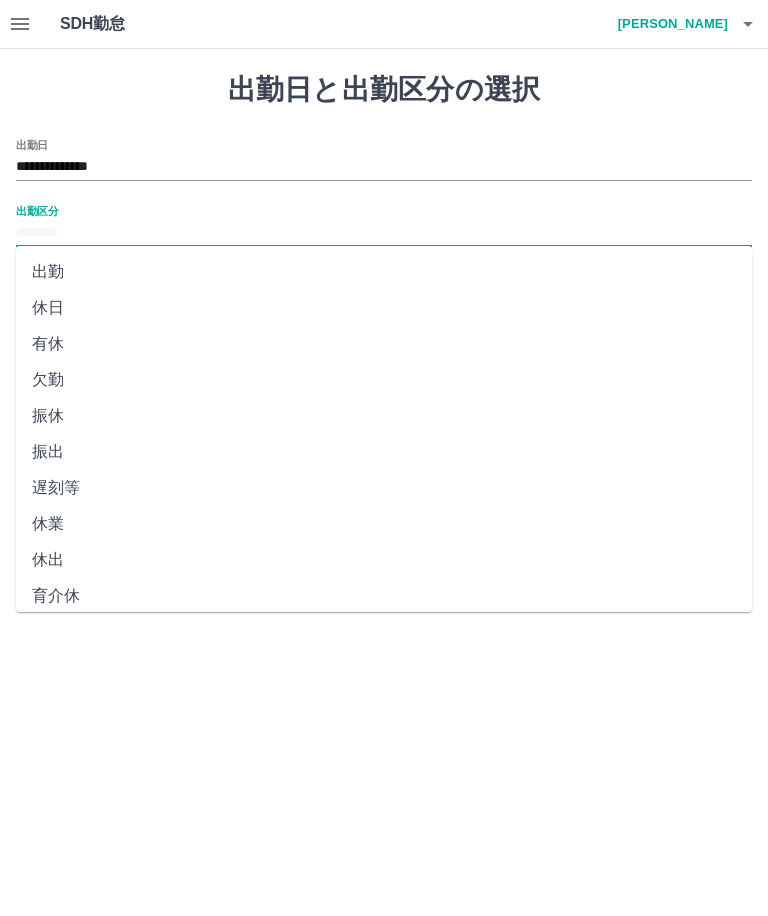 click on "休日" at bounding box center [384, 308] 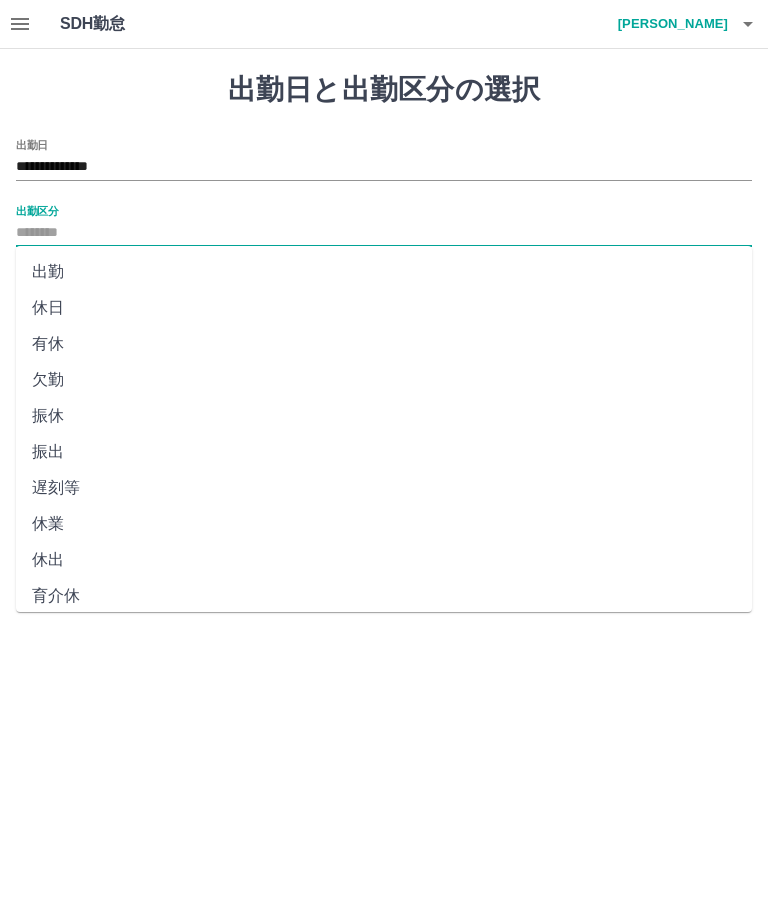 type on "**" 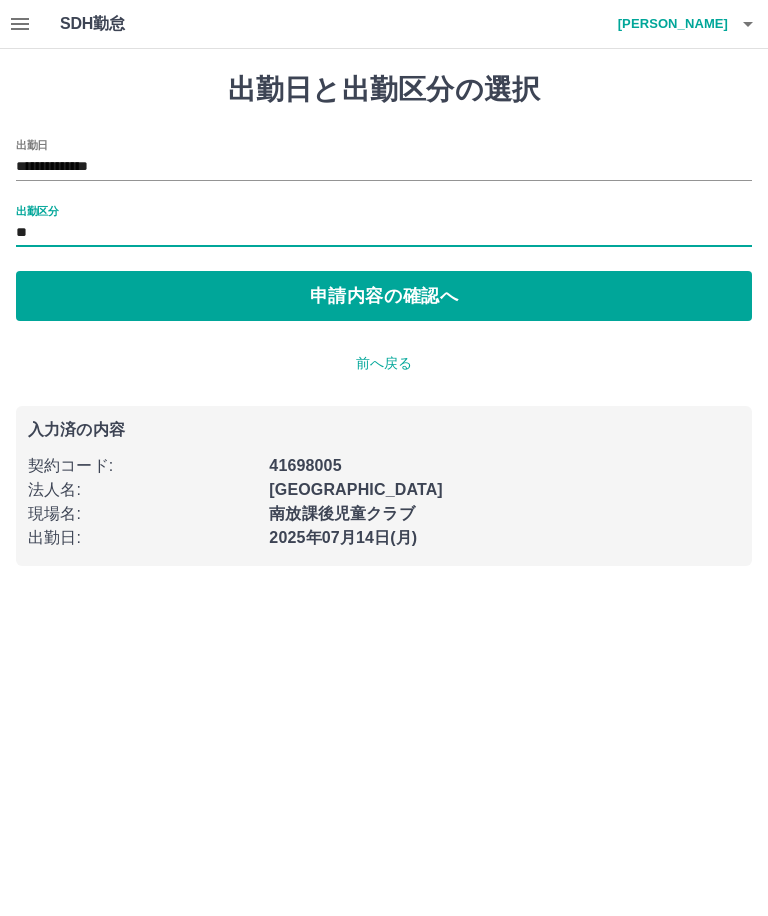 click on "申請内容の確認へ" at bounding box center [384, 296] 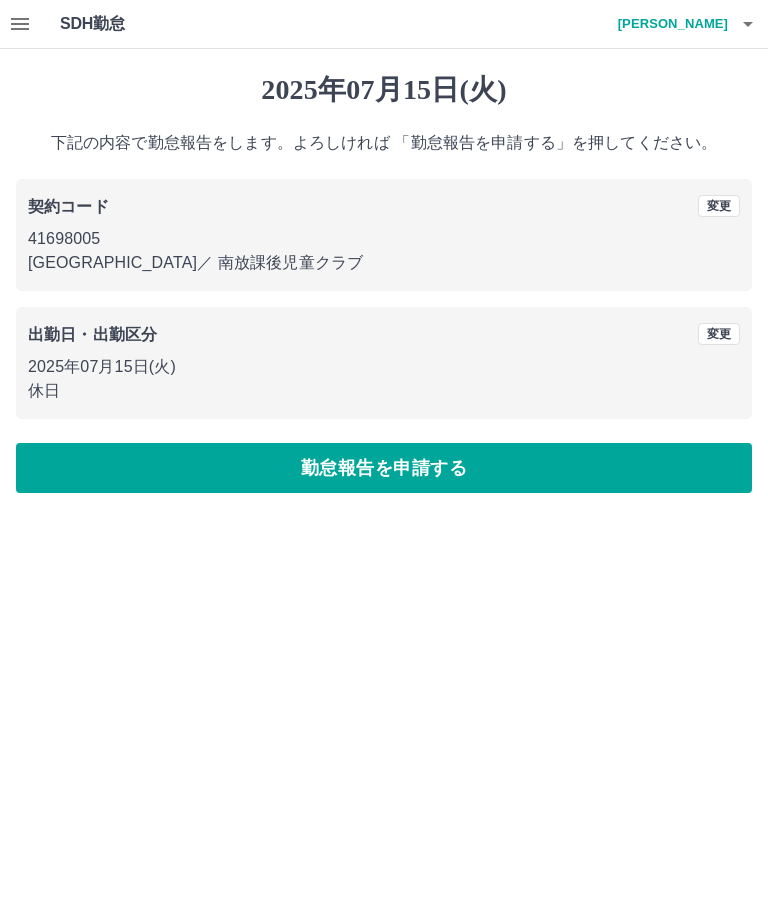 click on "勤怠報告を申請する" at bounding box center (384, 468) 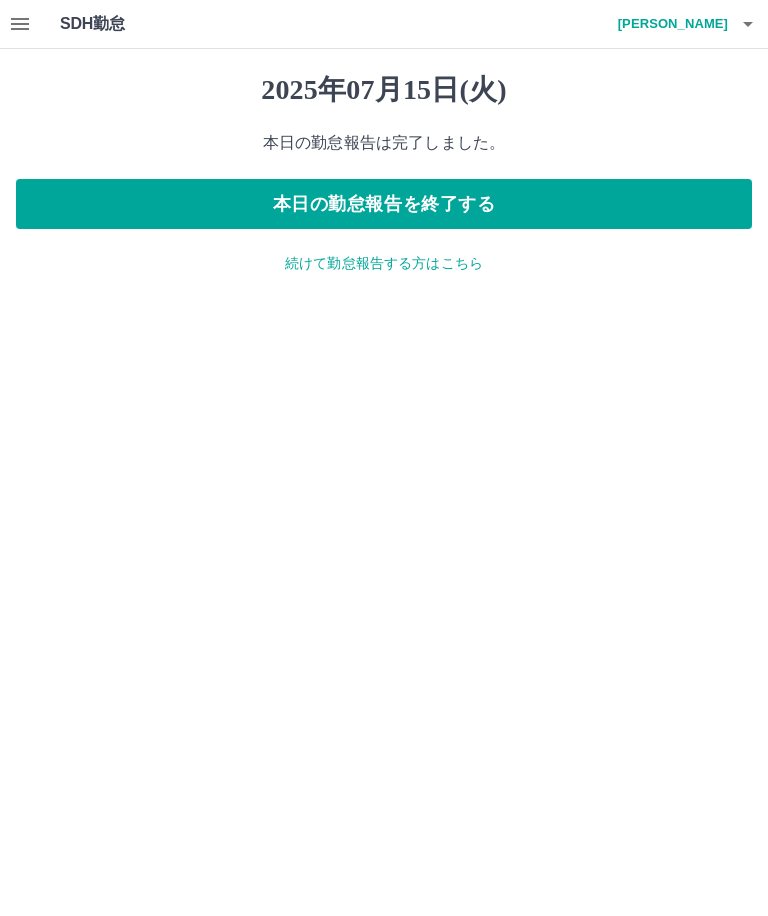 click on "本日の勤怠報告を終了する" at bounding box center (384, 204) 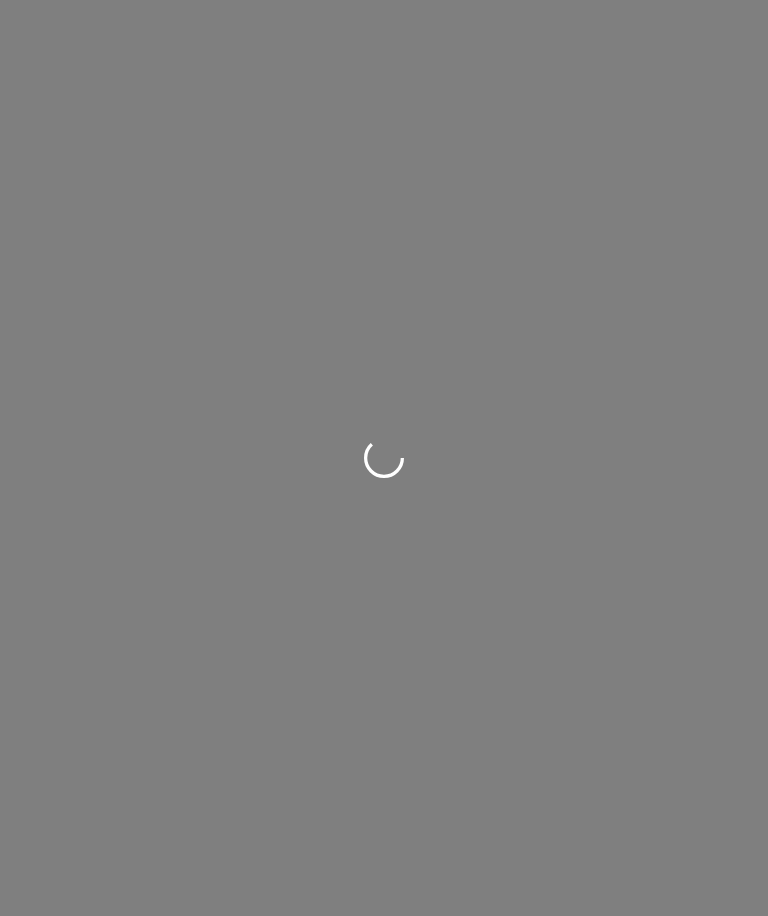 scroll, scrollTop: 0, scrollLeft: 0, axis: both 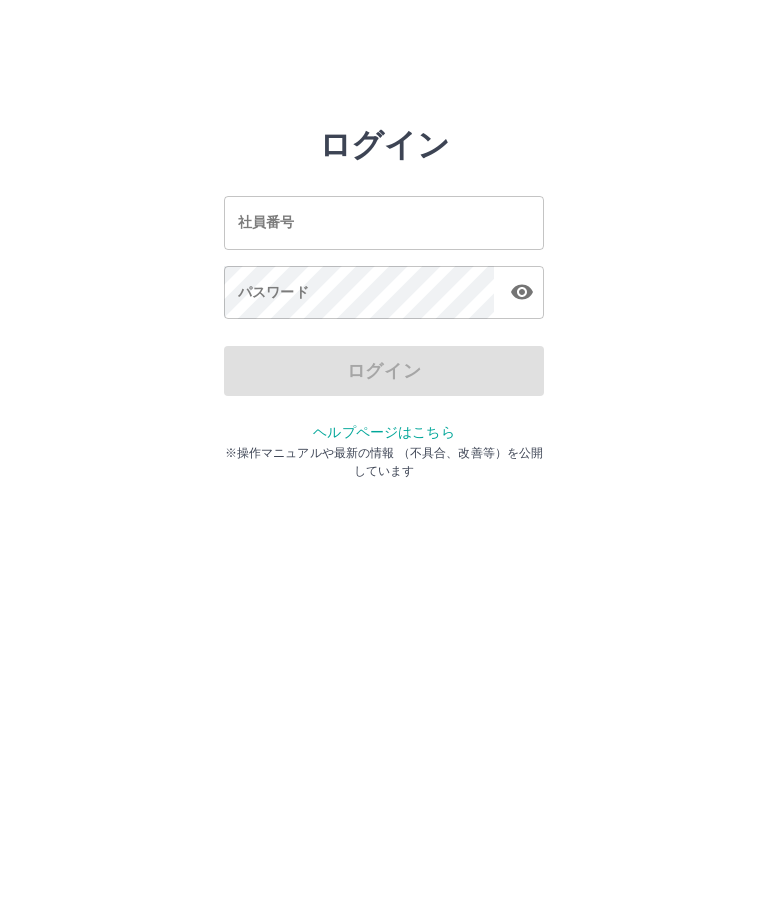 click on "社員番号 社員番号" at bounding box center [384, 222] 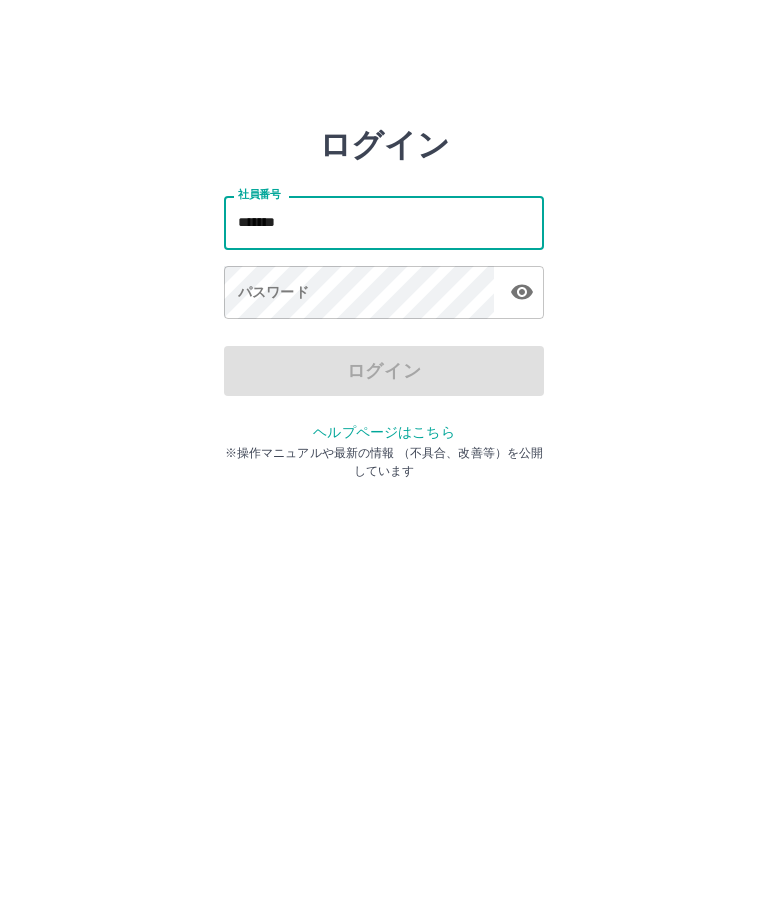 type on "*******" 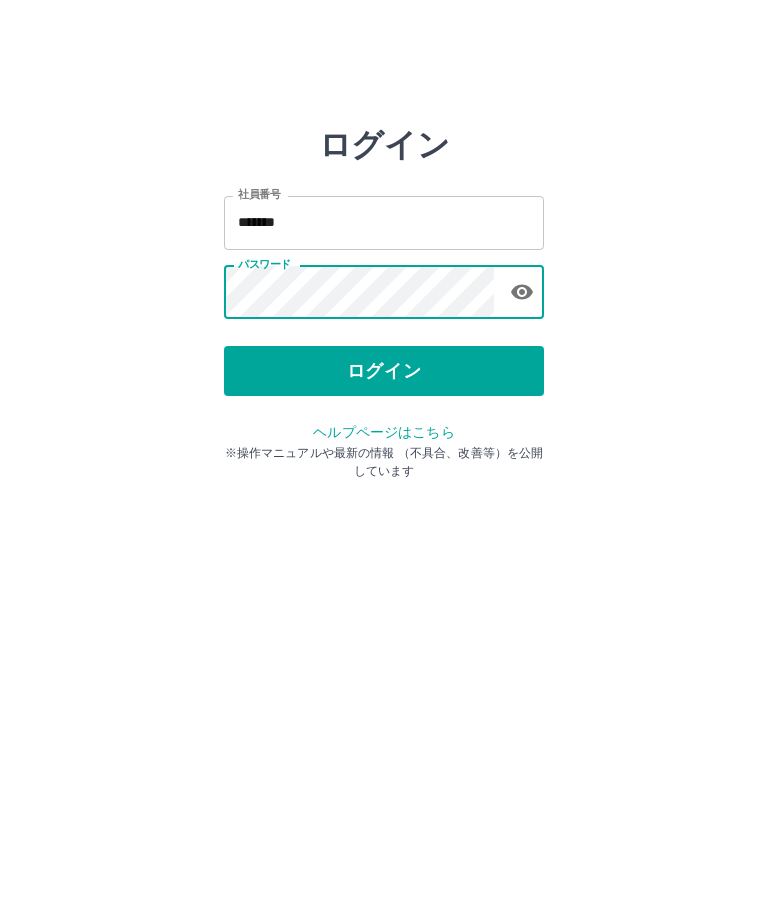 click on "ログイン" at bounding box center (384, 371) 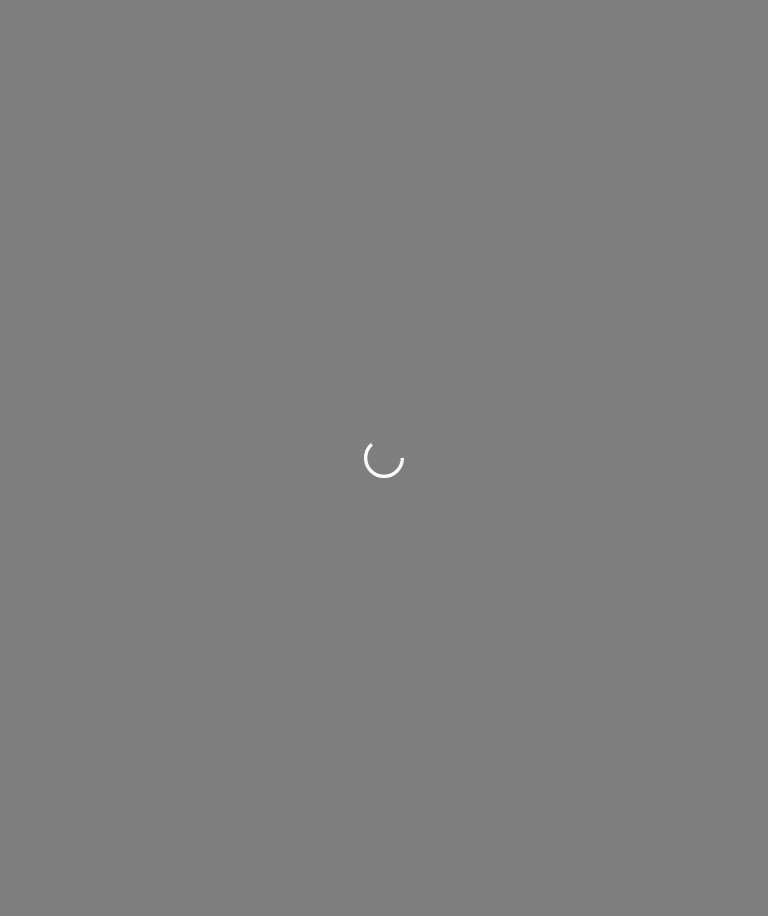 scroll, scrollTop: 0, scrollLeft: 0, axis: both 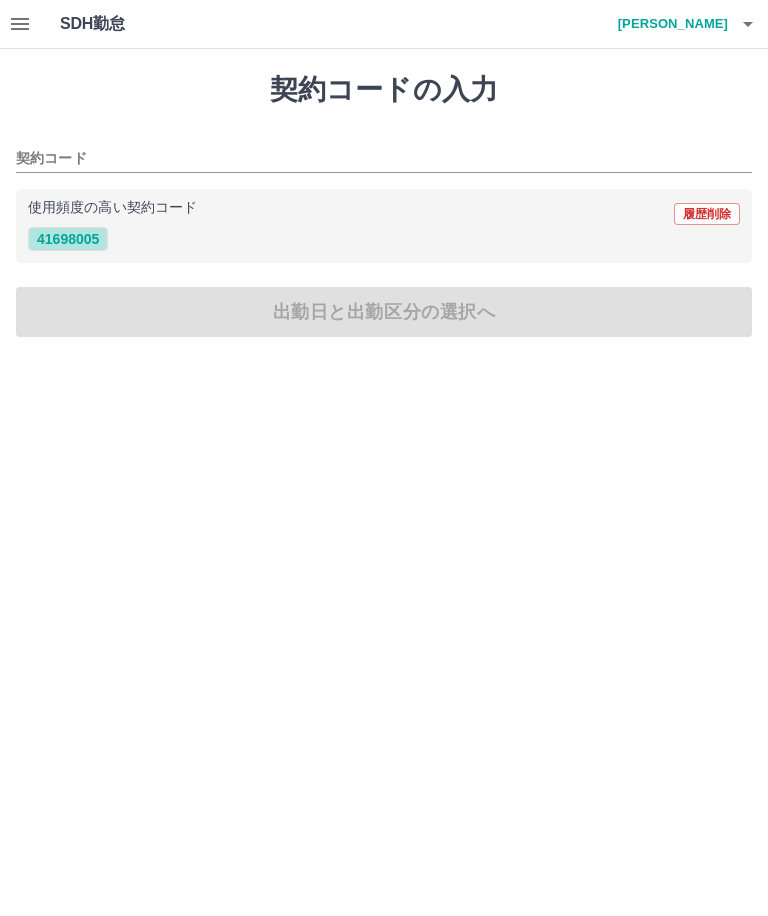 click on "41698005" at bounding box center [68, 239] 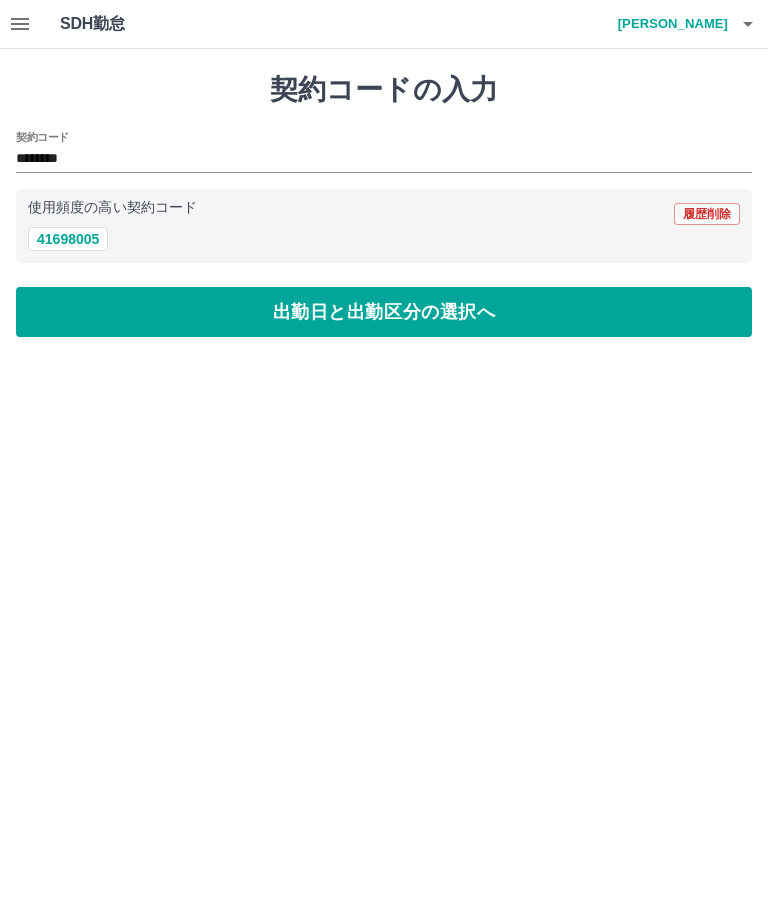 click on "出勤日と出勤区分の選択へ" at bounding box center [384, 312] 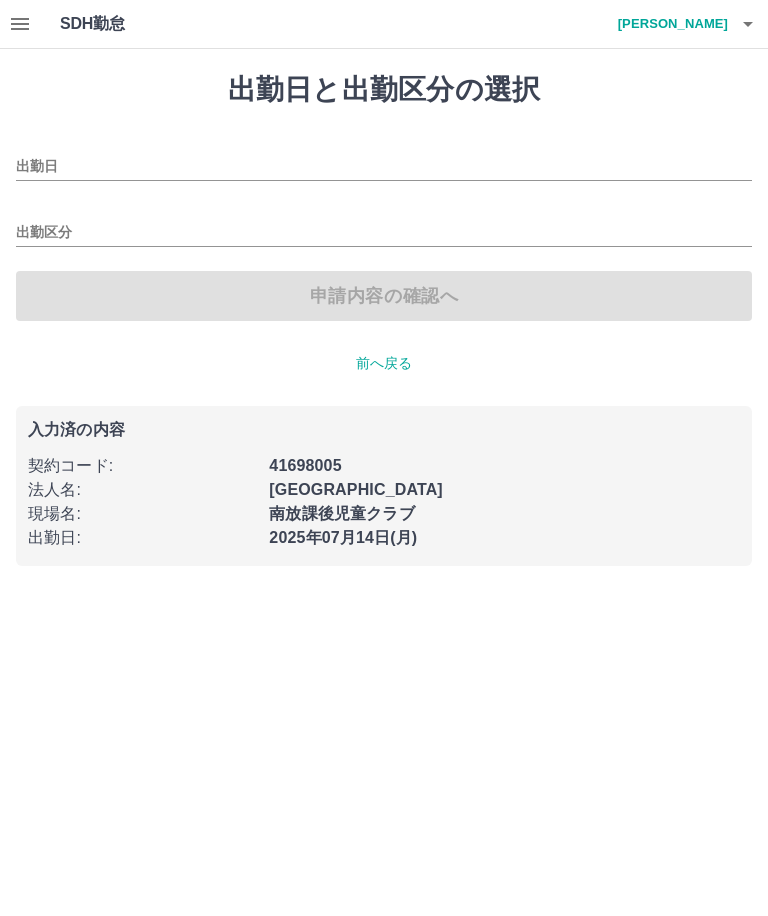 type on "**********" 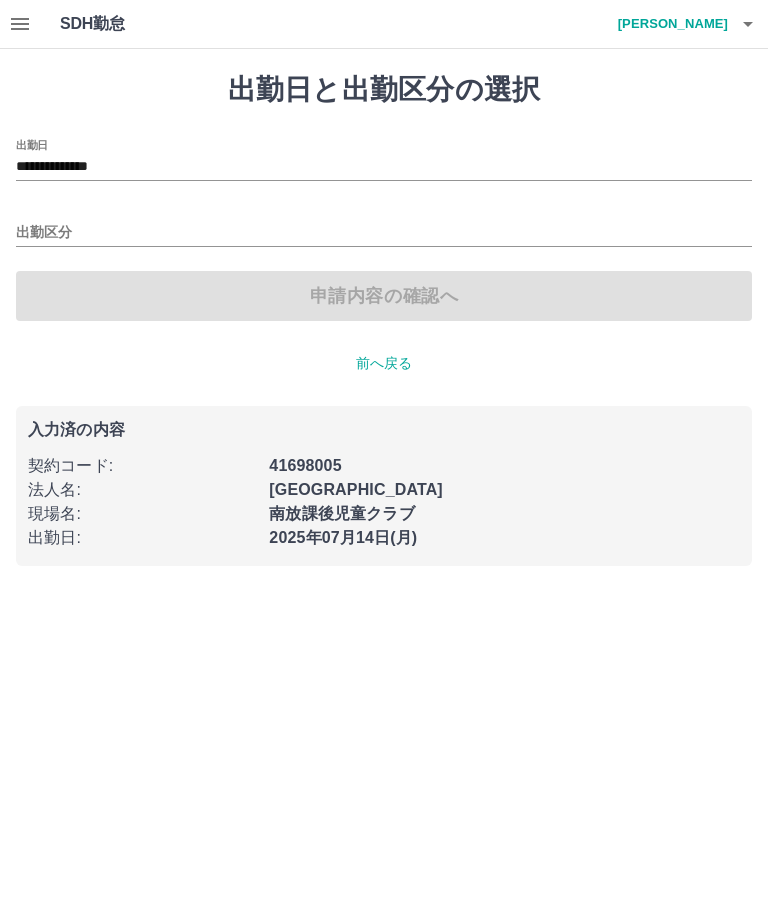 click on "出勤区分" at bounding box center (384, 233) 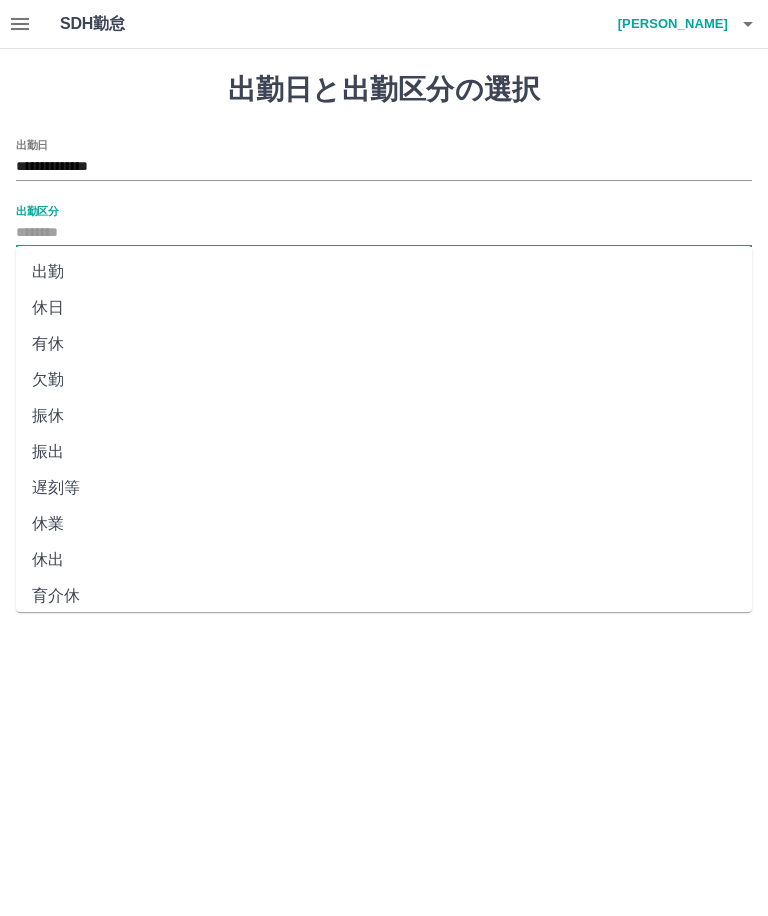 click on "休日" at bounding box center [384, 308] 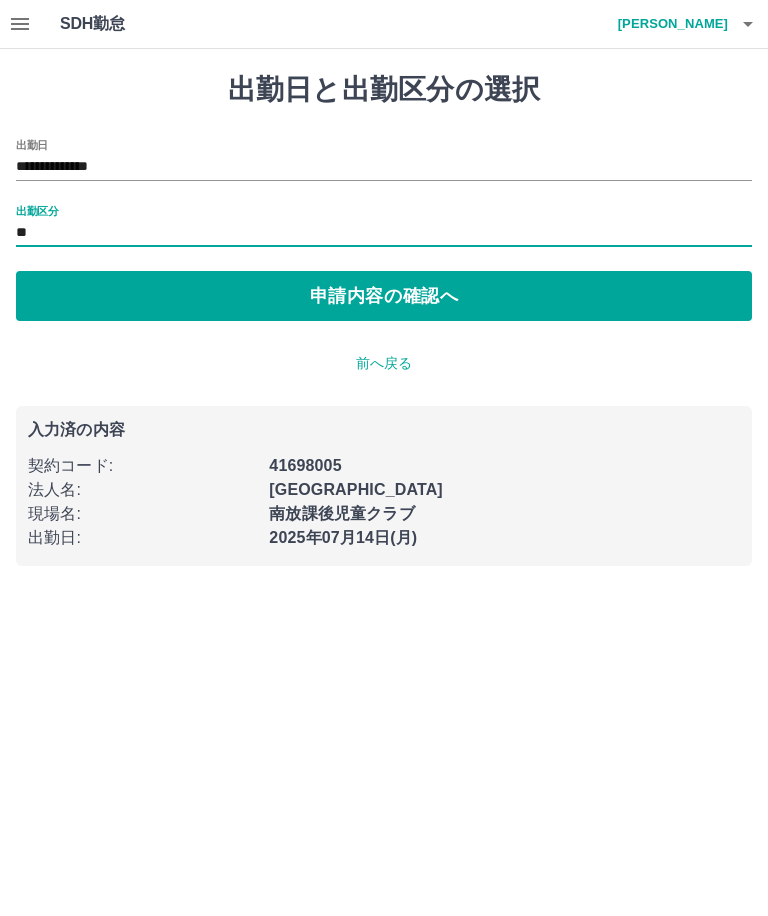 type on "**" 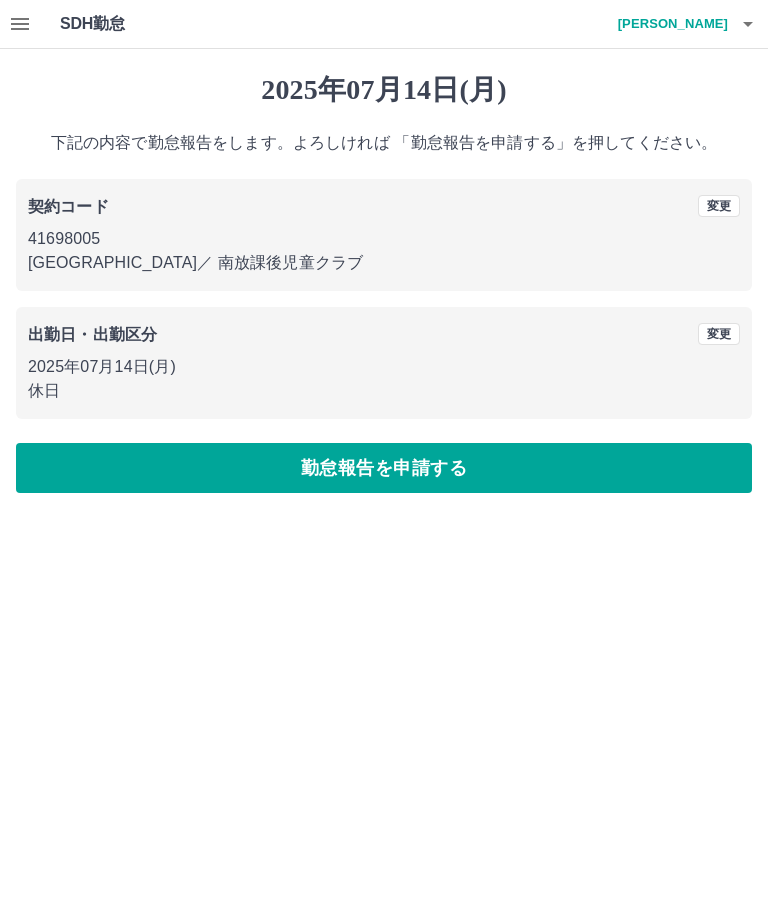 click on "勤怠報告を申請する" at bounding box center (384, 468) 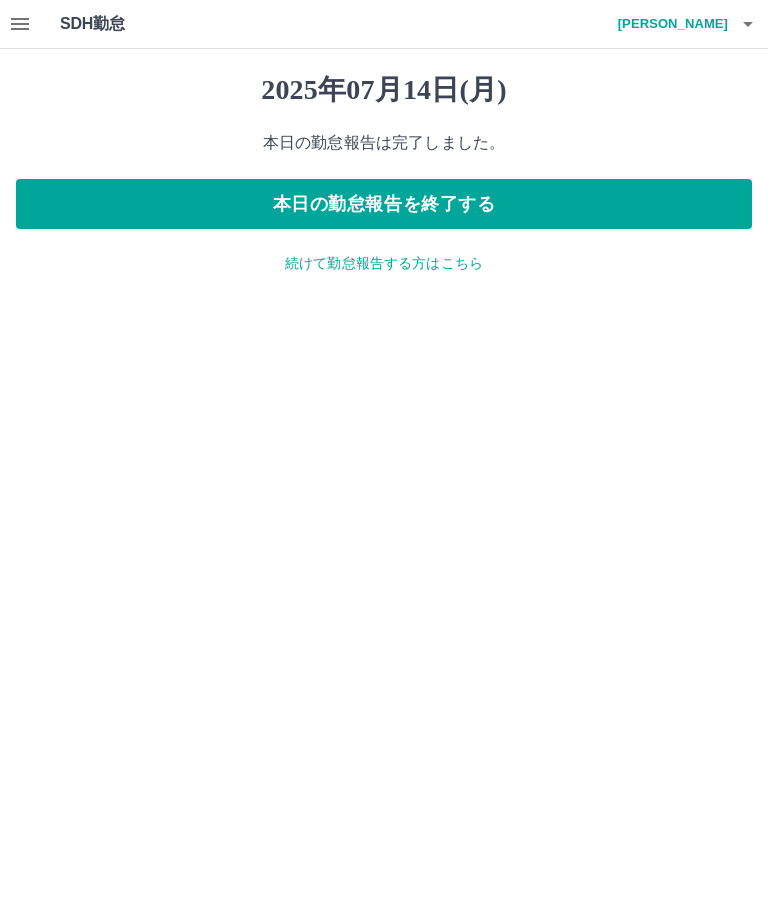 click on "続けて勤怠報告する方はこちら" at bounding box center (384, 263) 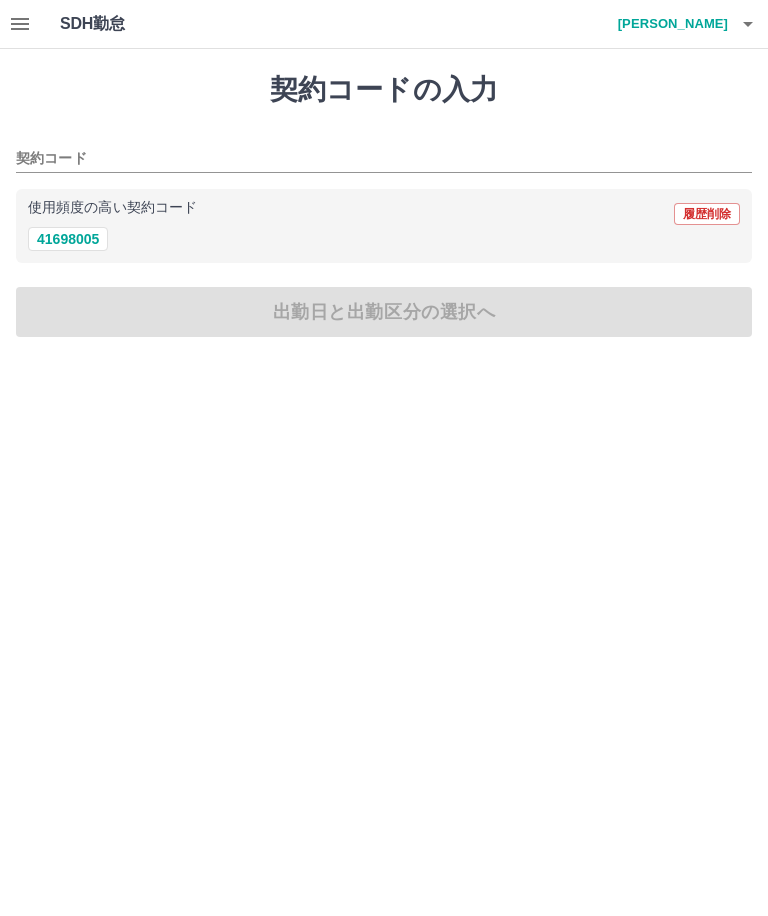 click on "41698005" at bounding box center (68, 239) 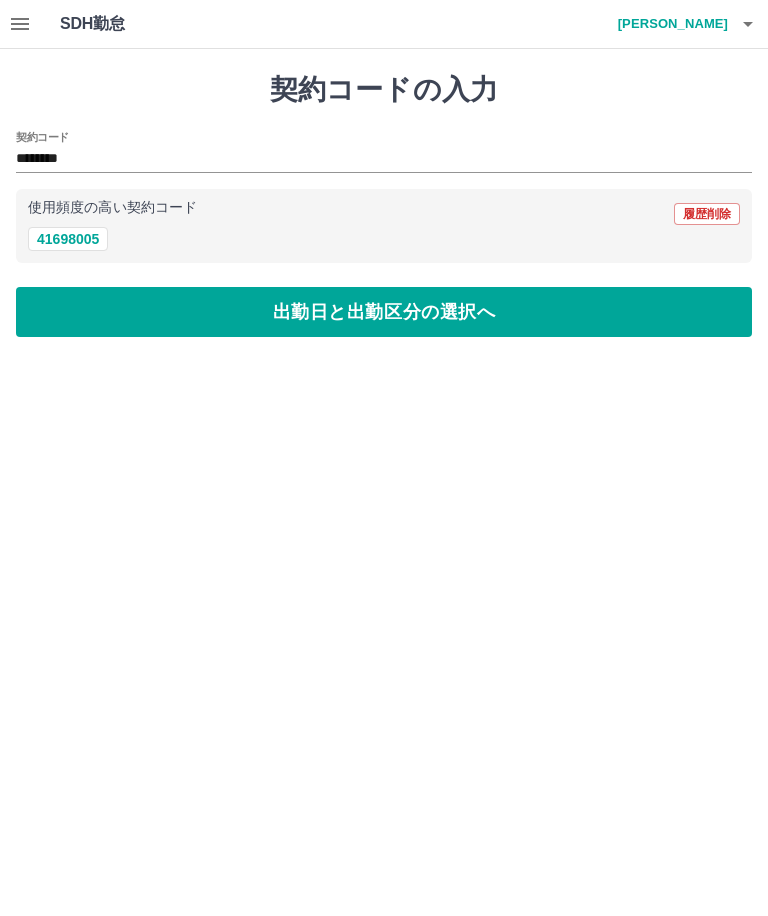 click on "出勤日と出勤区分の選択へ" at bounding box center [384, 312] 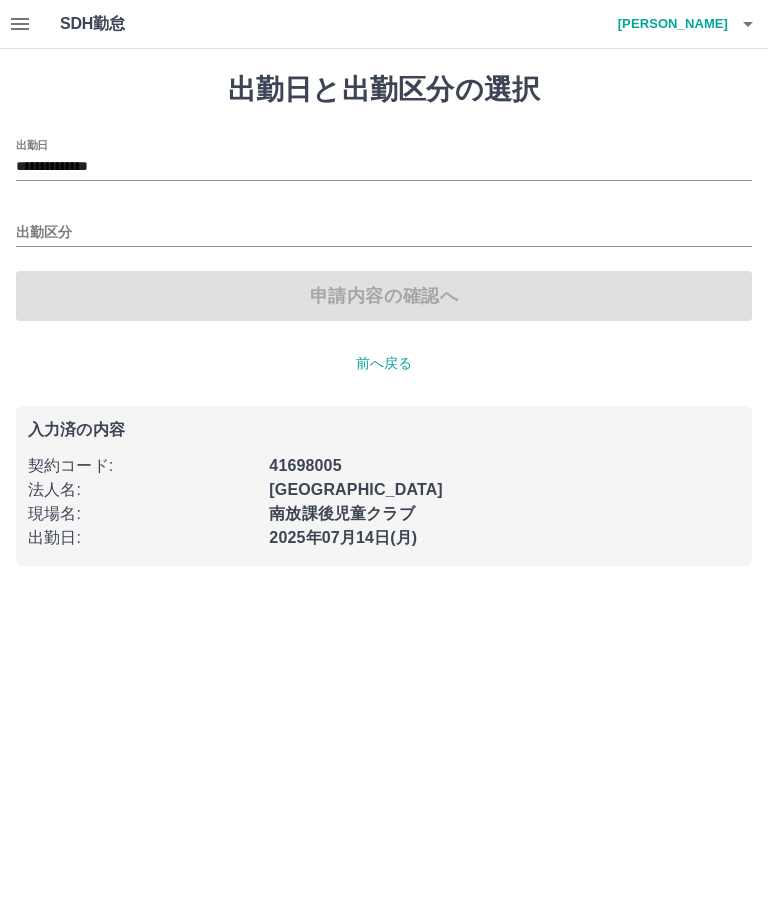 click on "**********" at bounding box center [384, 167] 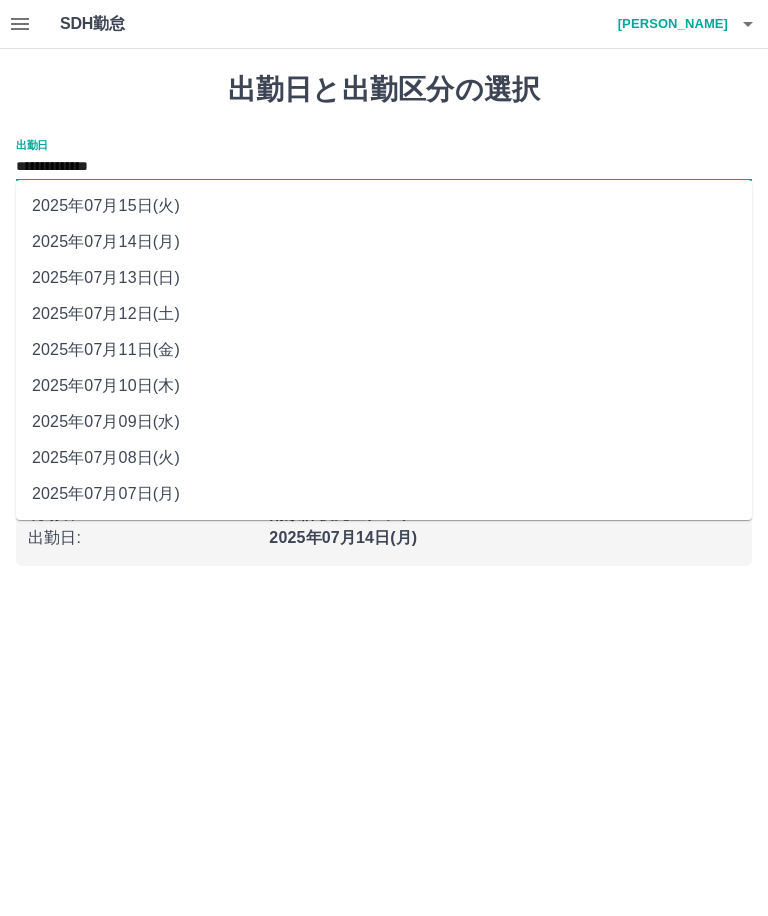 click on "2025年07月13日(日)" at bounding box center [384, 278] 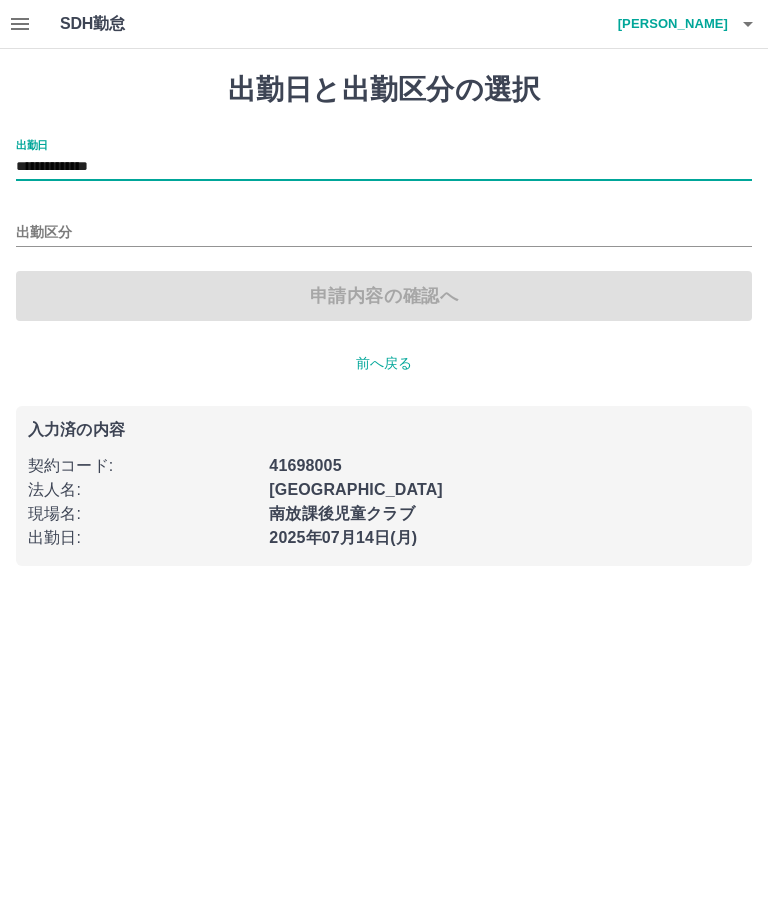 click on "出勤区分" at bounding box center (384, 233) 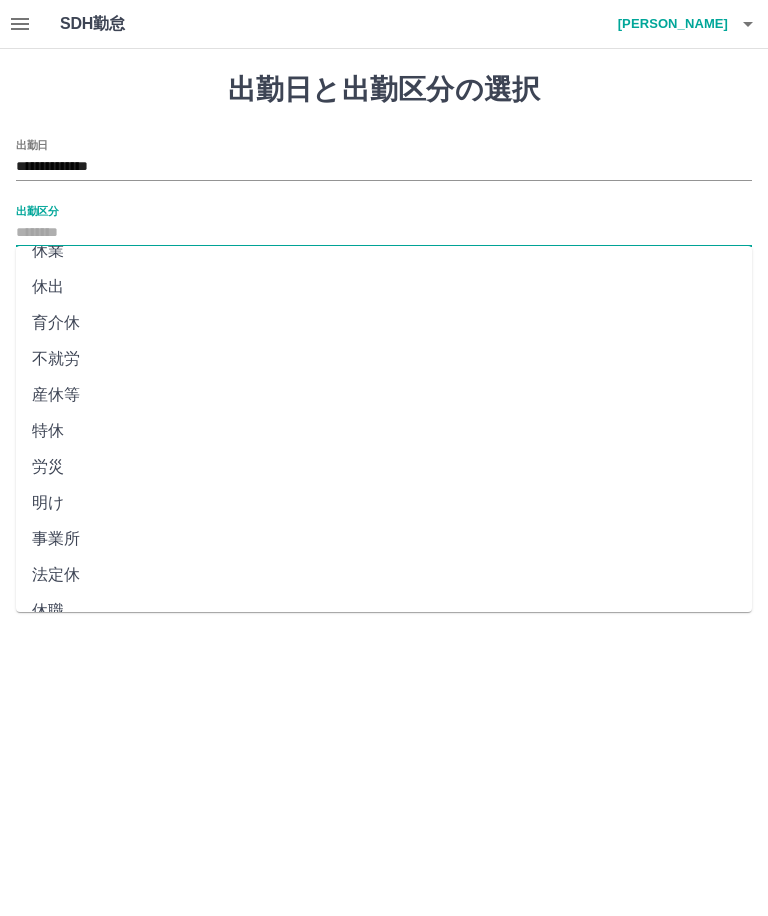 scroll, scrollTop: 271, scrollLeft: 0, axis: vertical 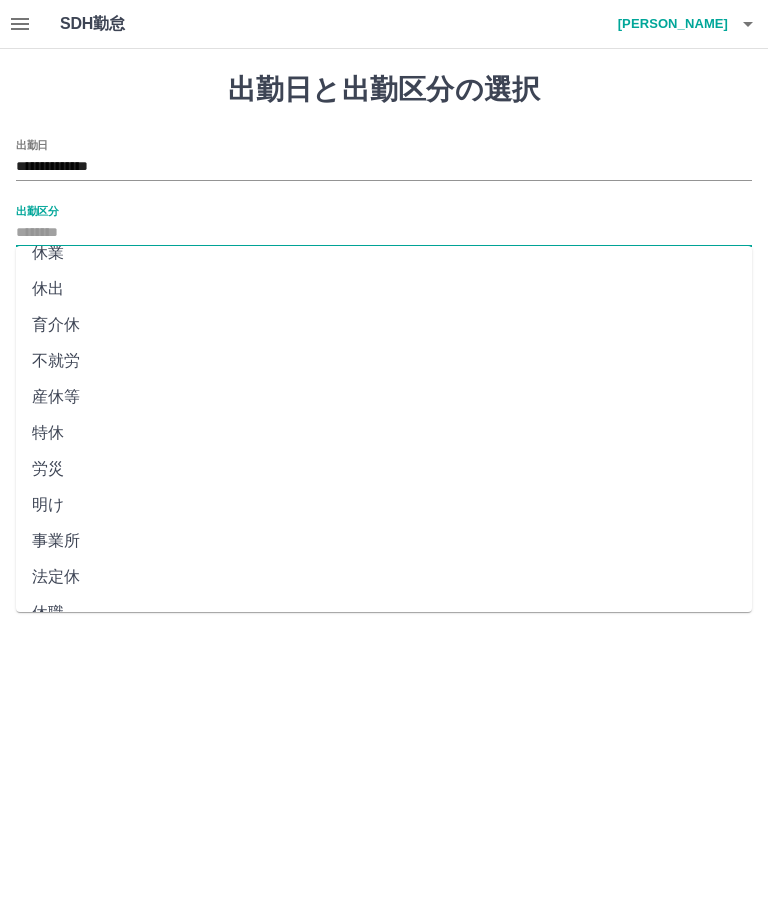 click on "法定休" at bounding box center (384, 577) 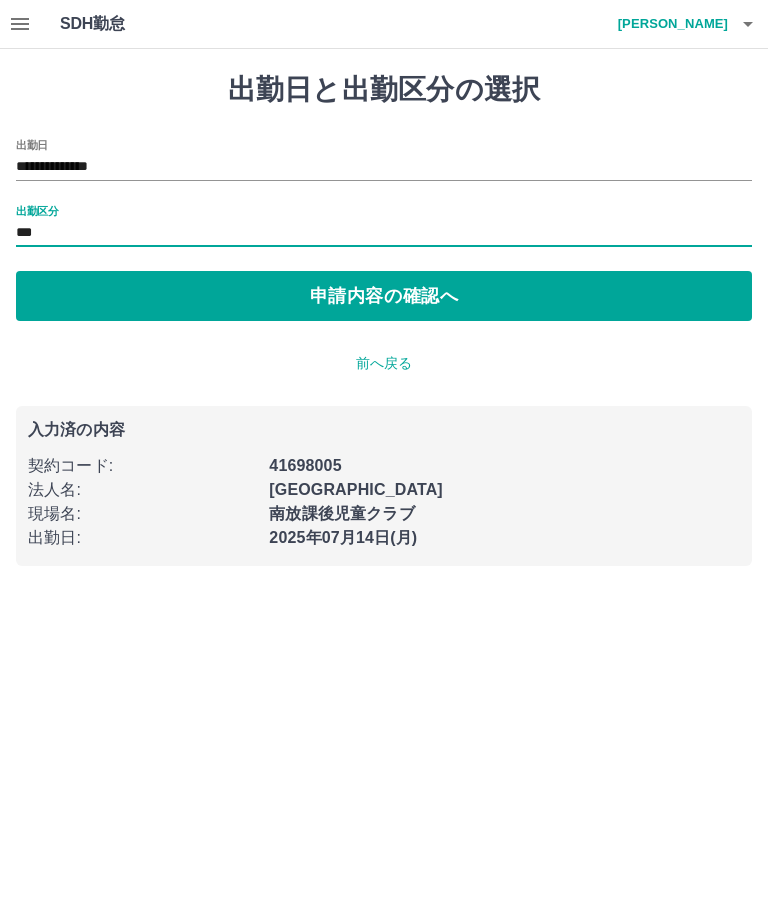 click on "申請内容の確認へ" at bounding box center (384, 296) 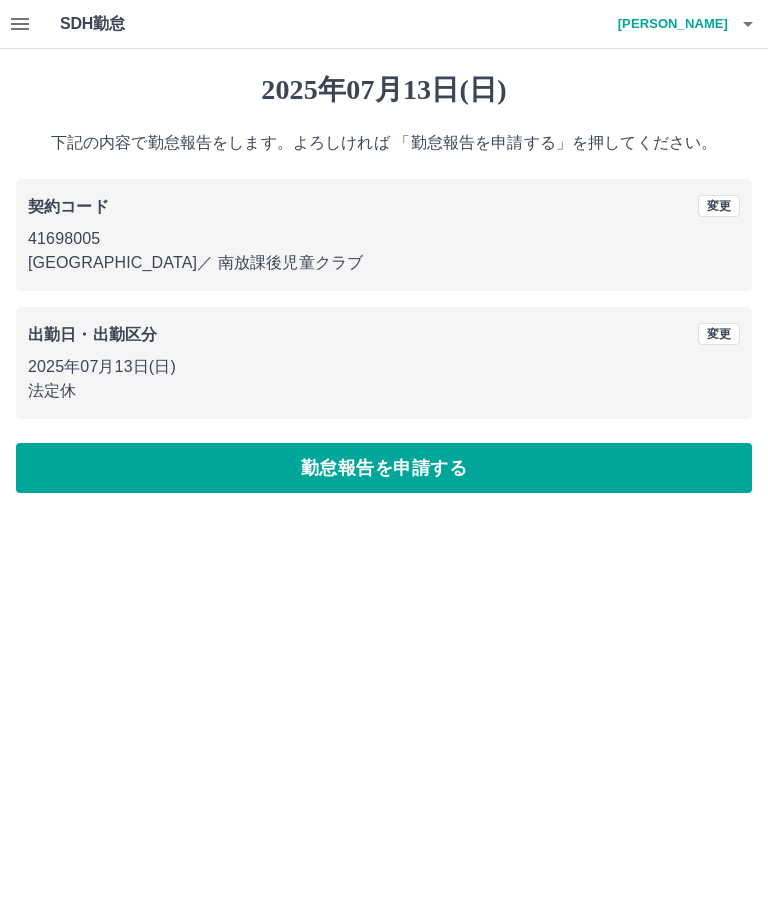 click on "勤怠報告を申請する" at bounding box center (384, 468) 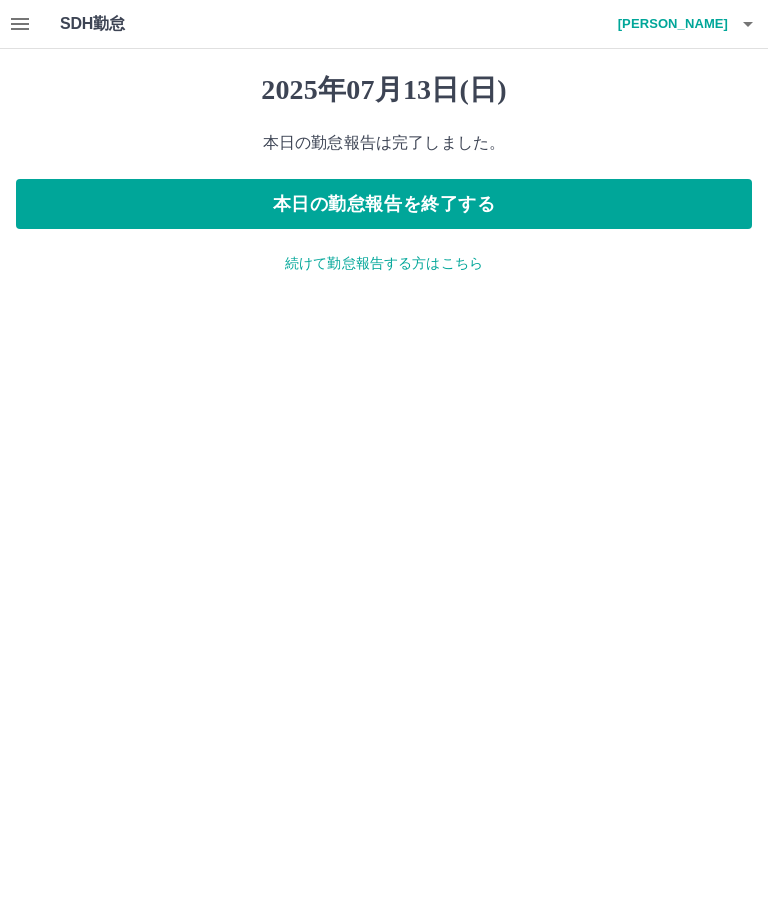 click on "本日の勤怠報告を終了する" at bounding box center (384, 204) 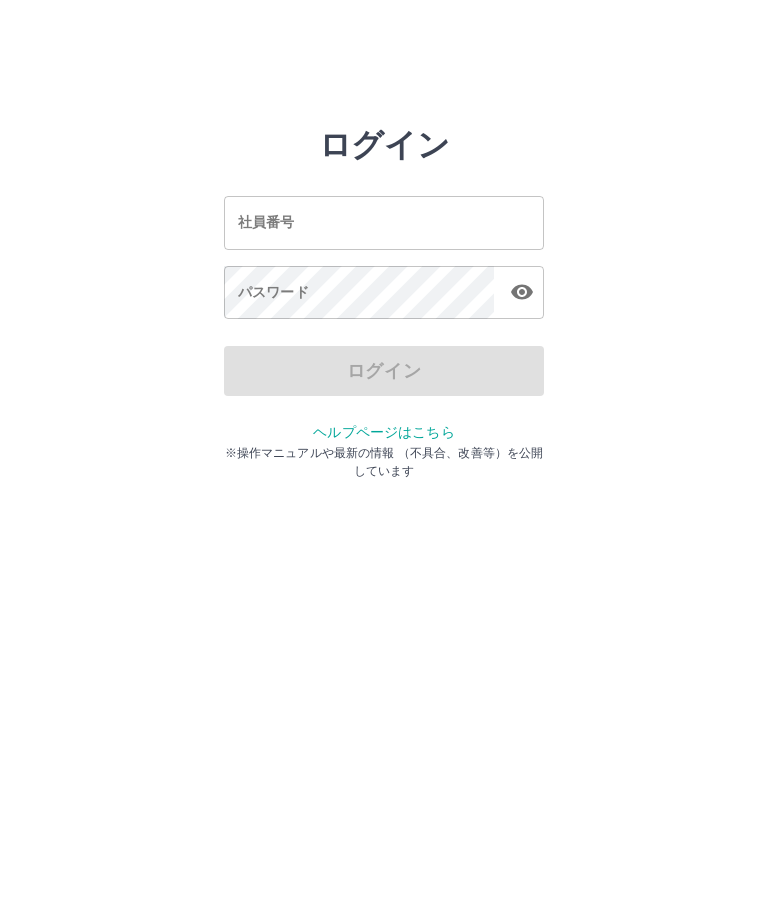 scroll, scrollTop: 0, scrollLeft: 0, axis: both 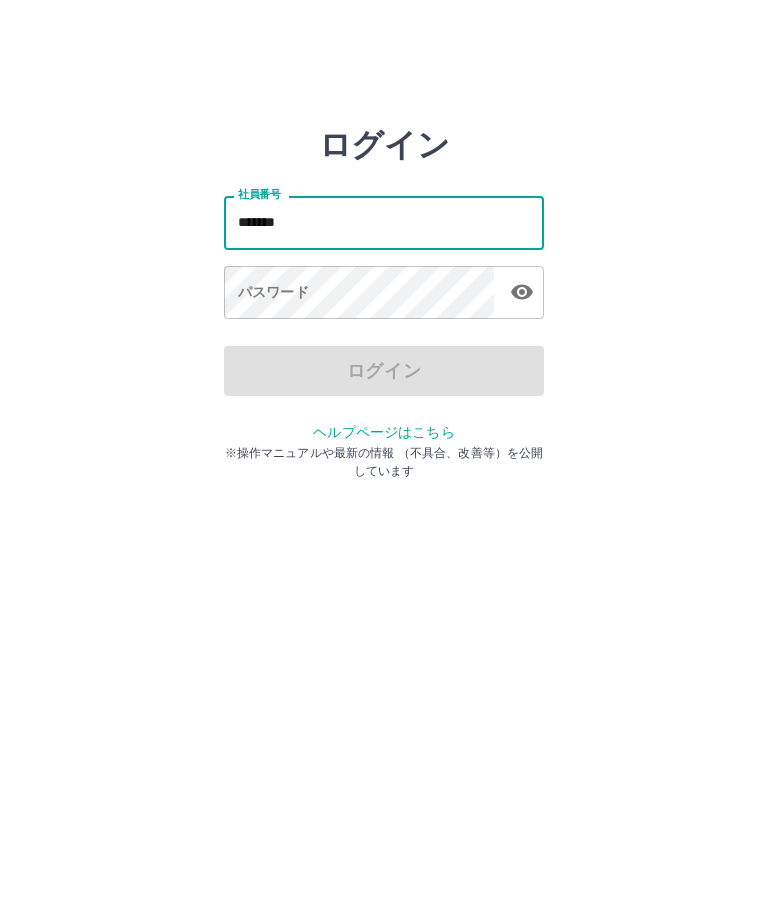 type on "*******" 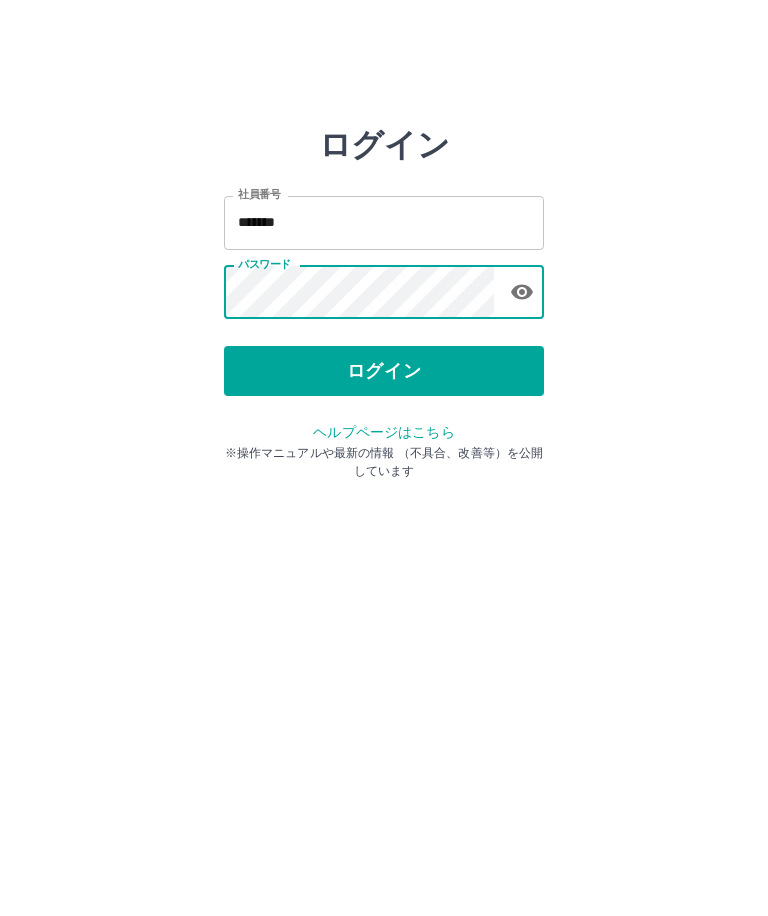 click on "ログイン" at bounding box center [384, 371] 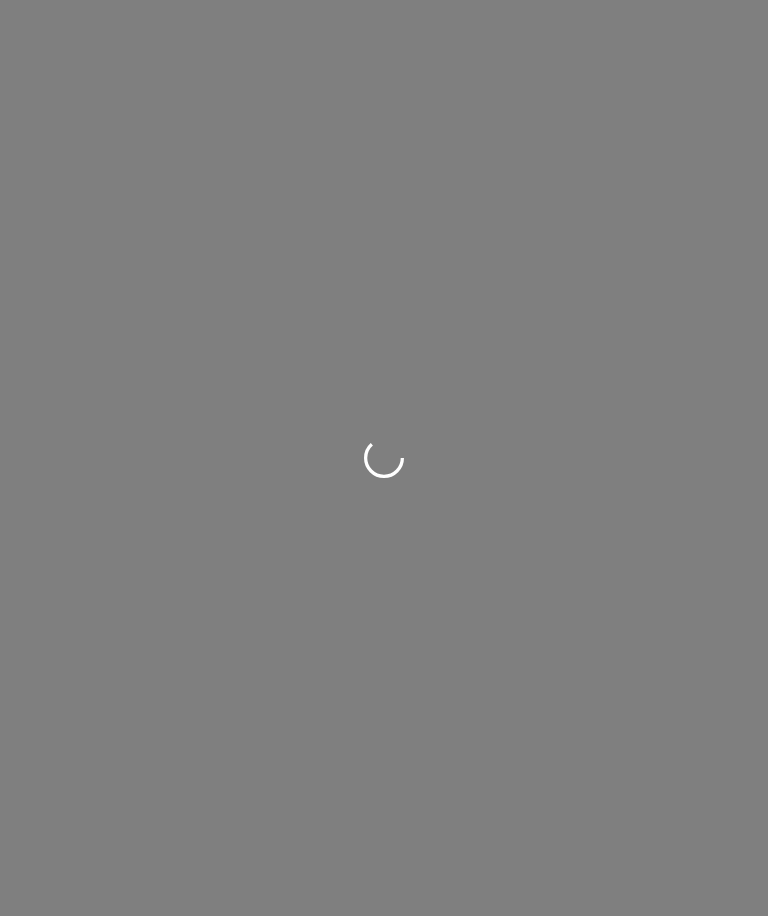 scroll, scrollTop: 0, scrollLeft: 0, axis: both 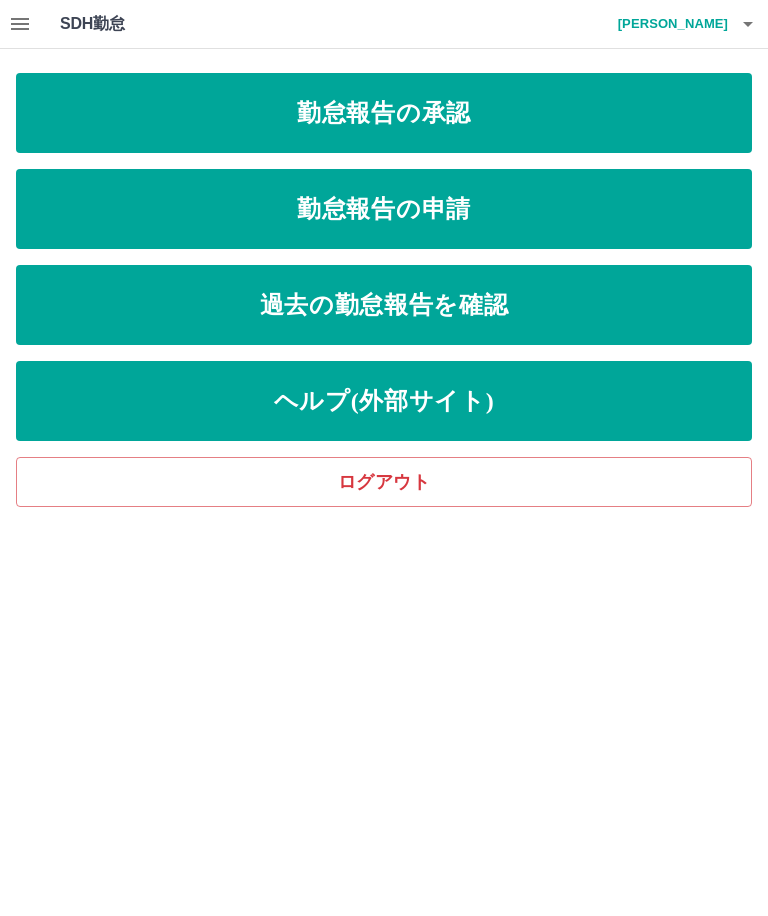click on "勤怠報告の申請" at bounding box center [384, 209] 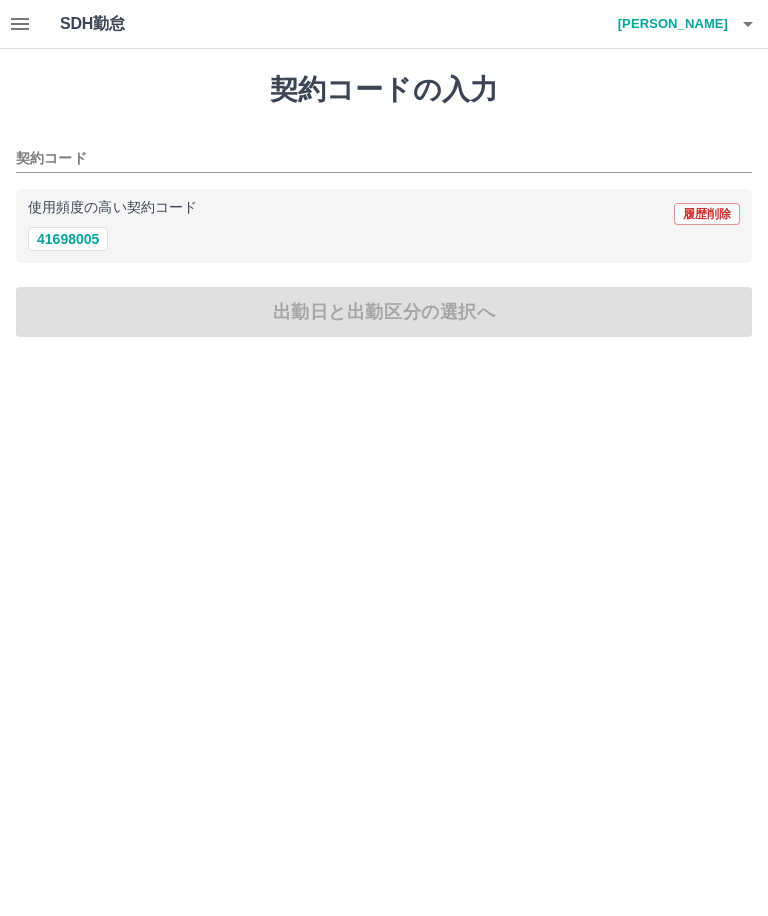 click on "41698005" at bounding box center [68, 239] 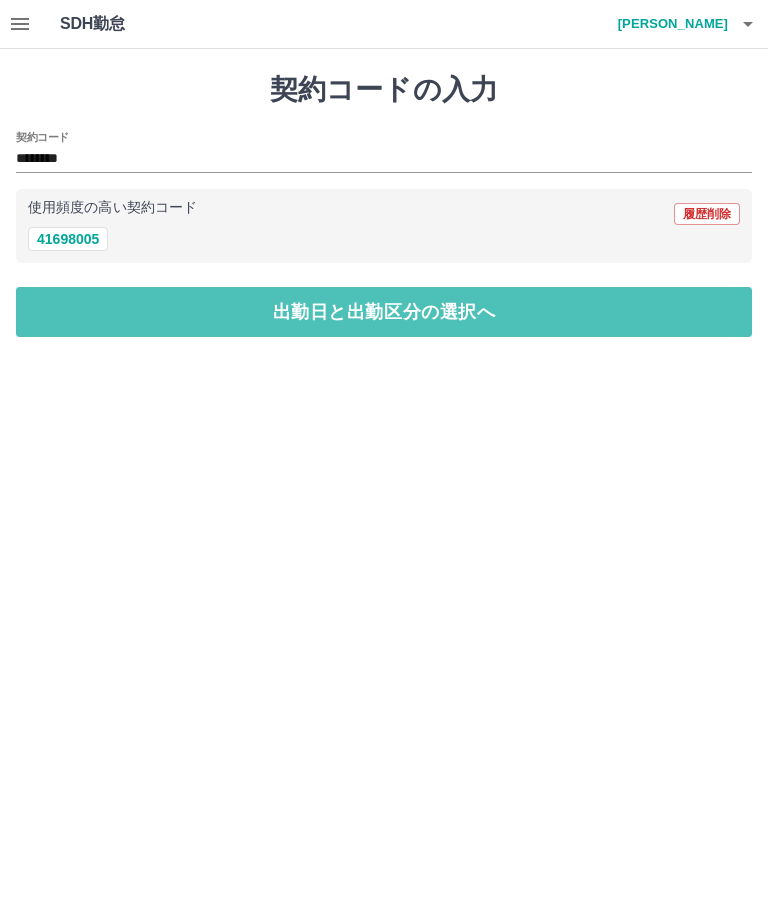 click on "出勤日と出勤区分の選択へ" at bounding box center [384, 312] 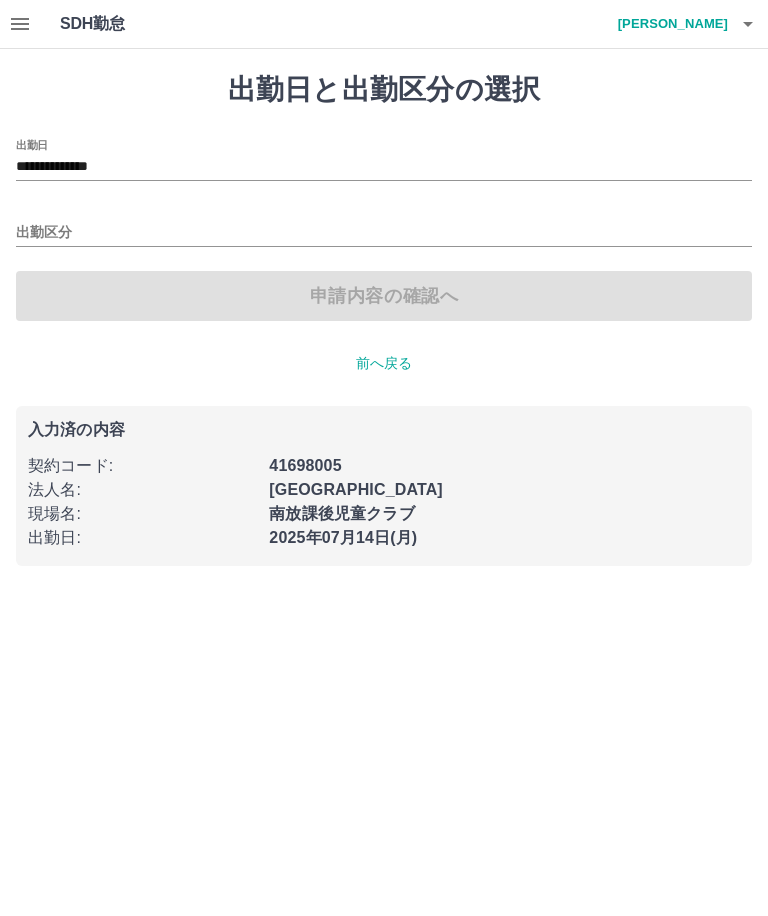 click on "出勤区分" at bounding box center [384, 233] 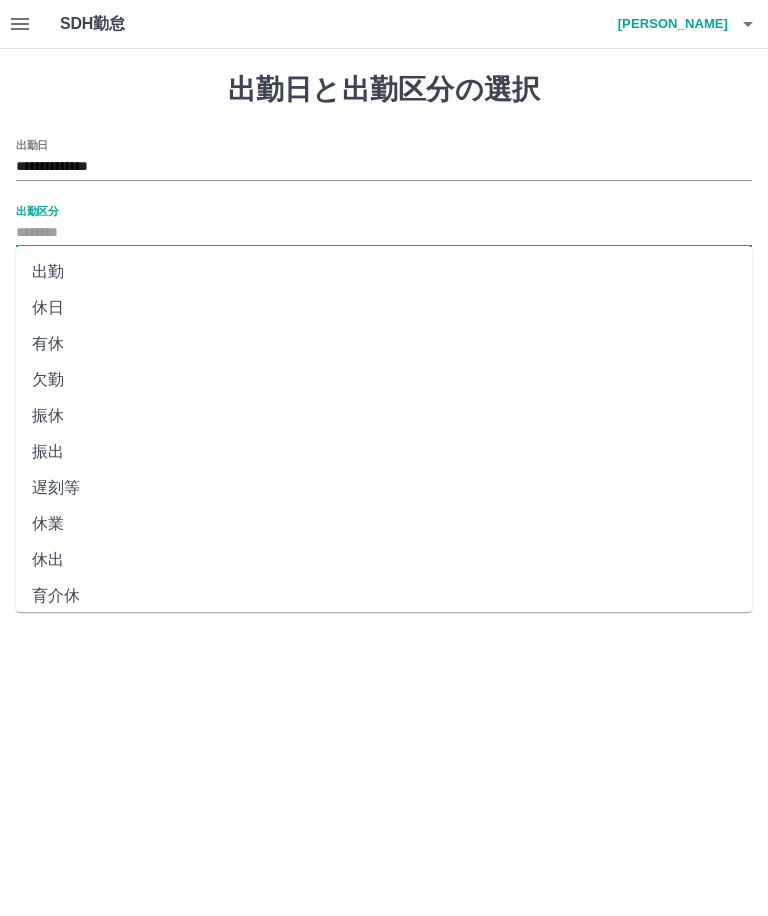 click on "出勤" at bounding box center [384, 272] 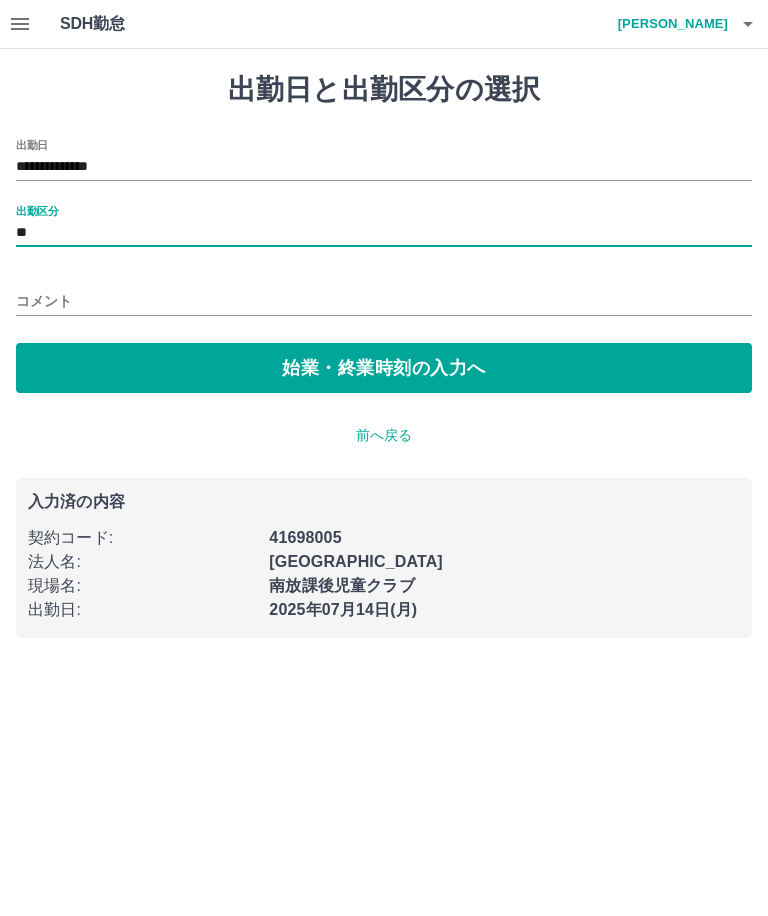 click on "始業・終業時刻の入力へ" at bounding box center [384, 368] 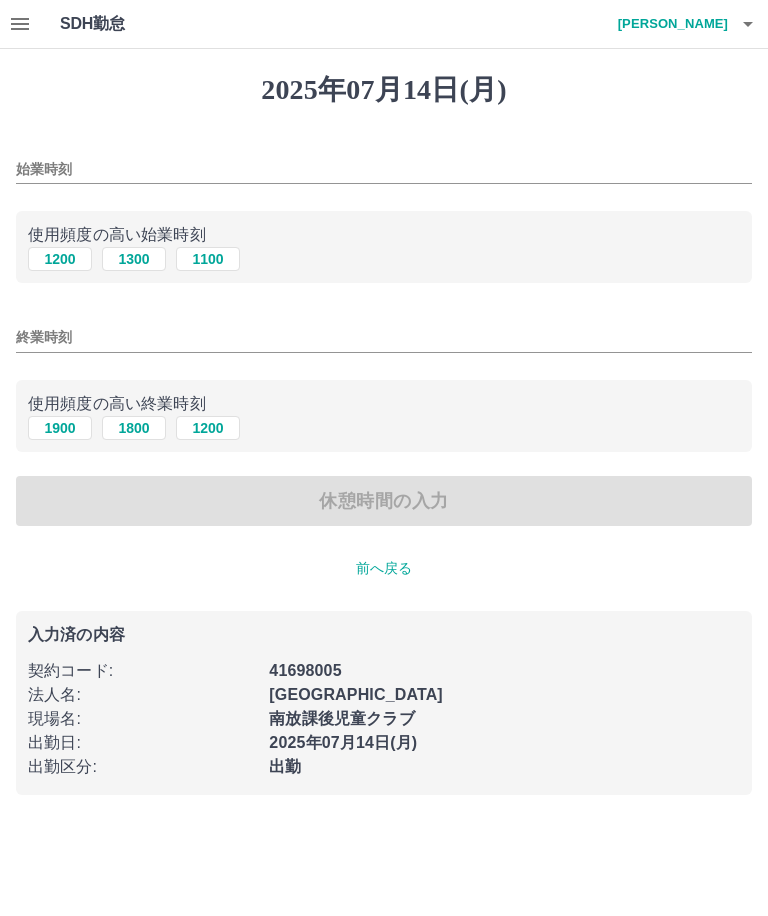 click on "1100" at bounding box center (208, 259) 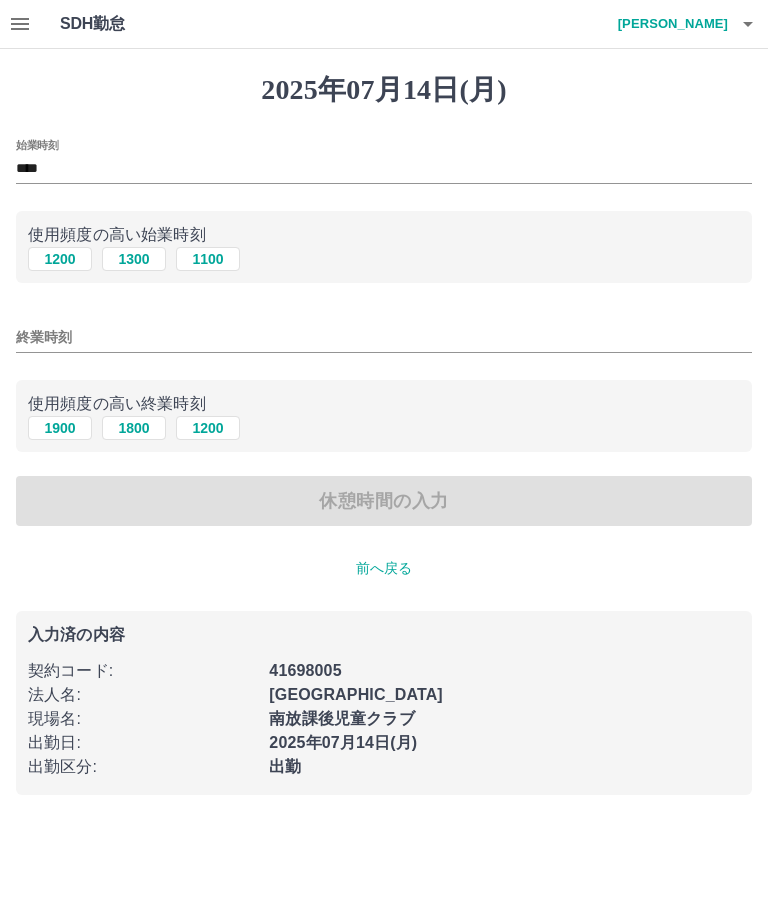 click on "1900" at bounding box center [60, 428] 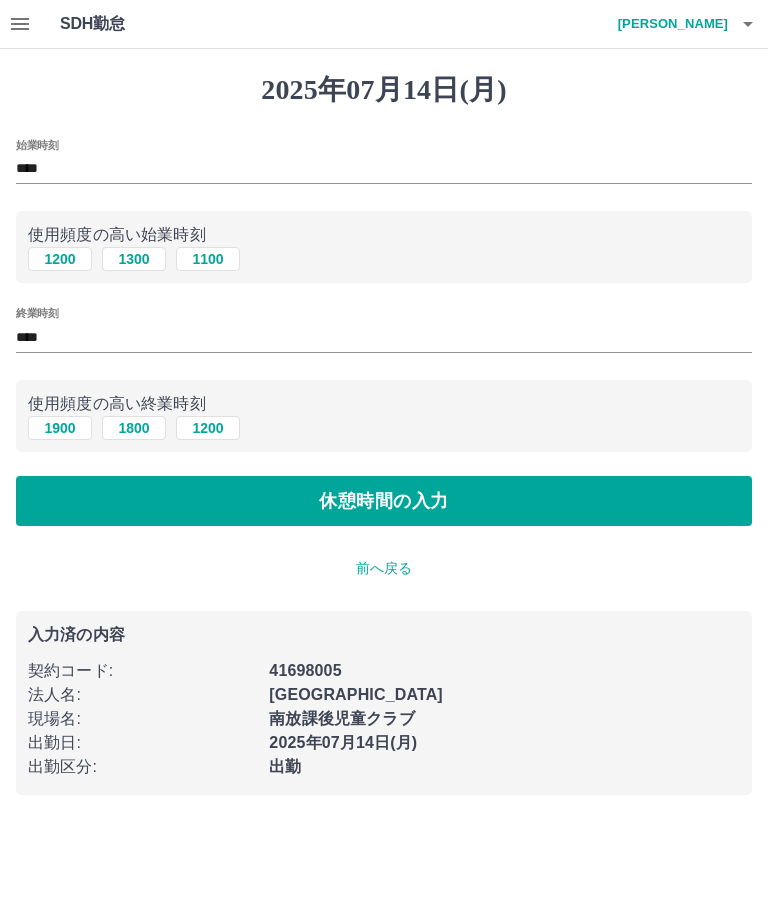 click on "休憩時間の入力" at bounding box center (384, 501) 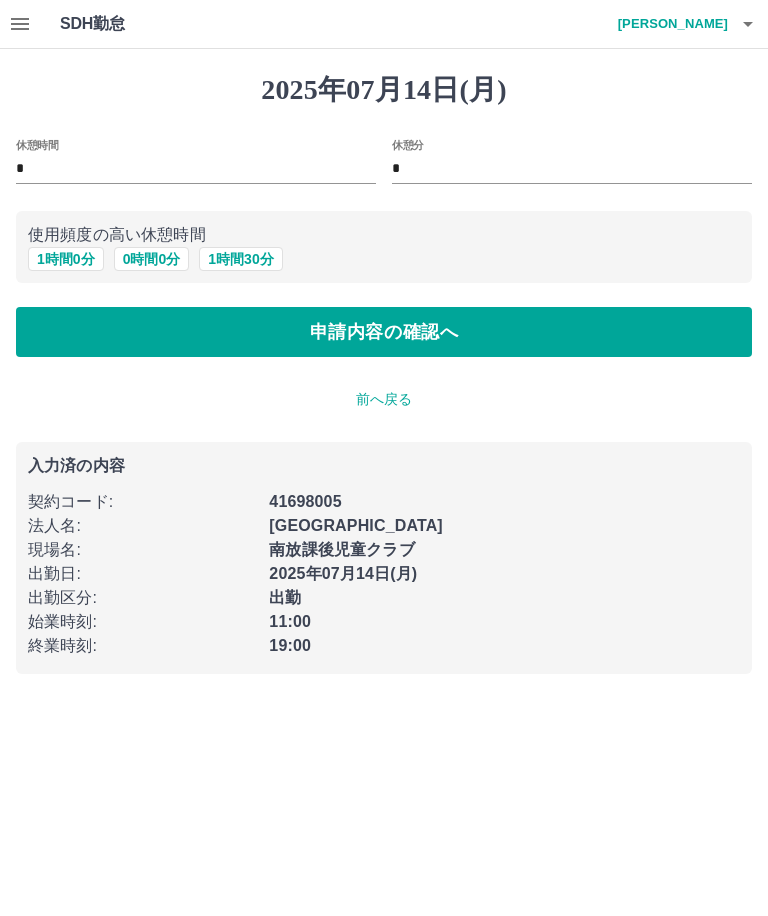 click on "1 時間 0 分" at bounding box center (66, 259) 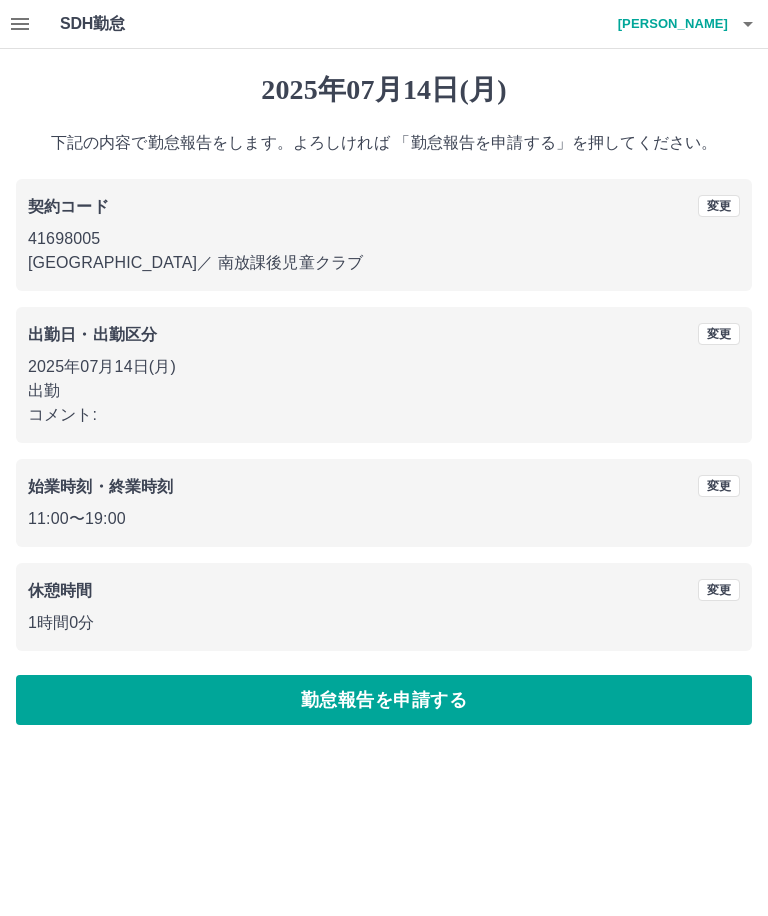 click on "勤怠報告を申請する" at bounding box center [384, 700] 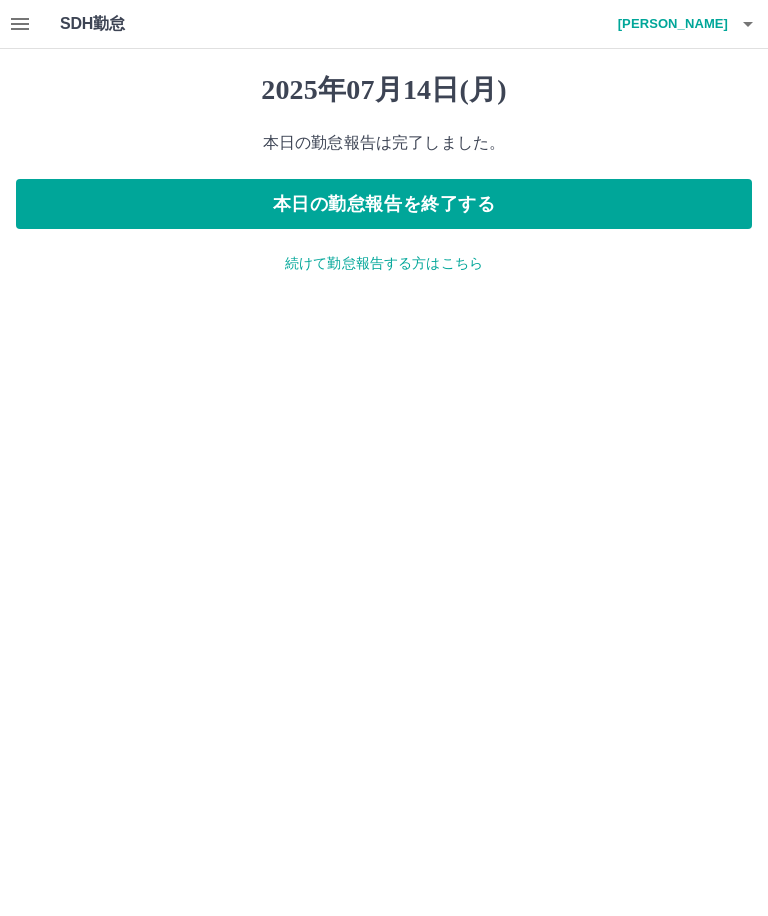 click on "続けて勤怠報告する方はこちら" at bounding box center (384, 263) 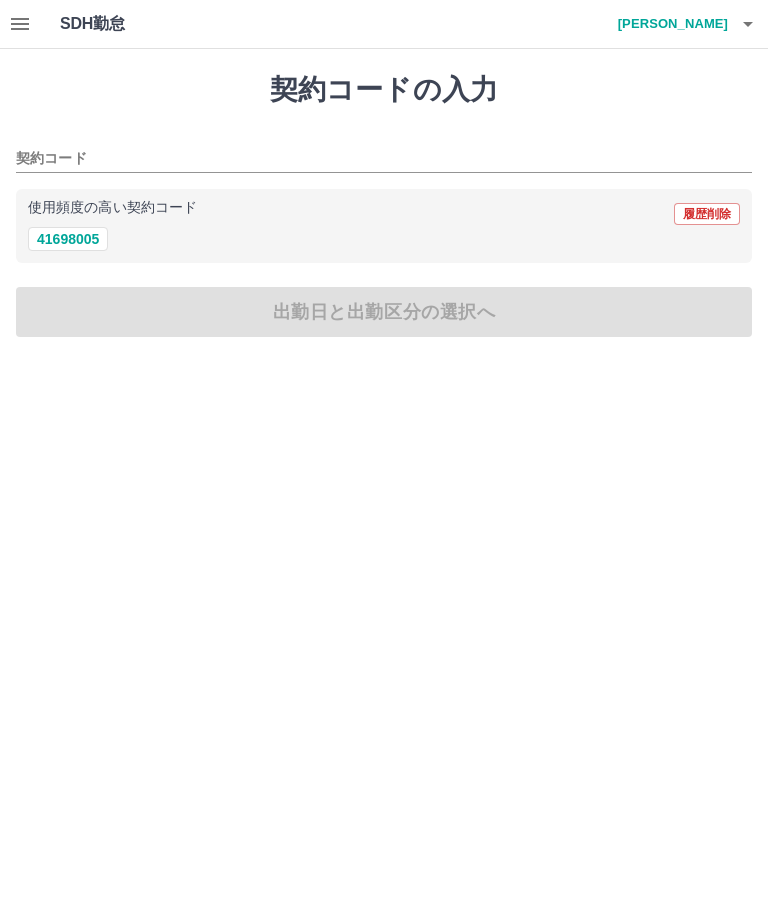 click on "41698005" at bounding box center (68, 239) 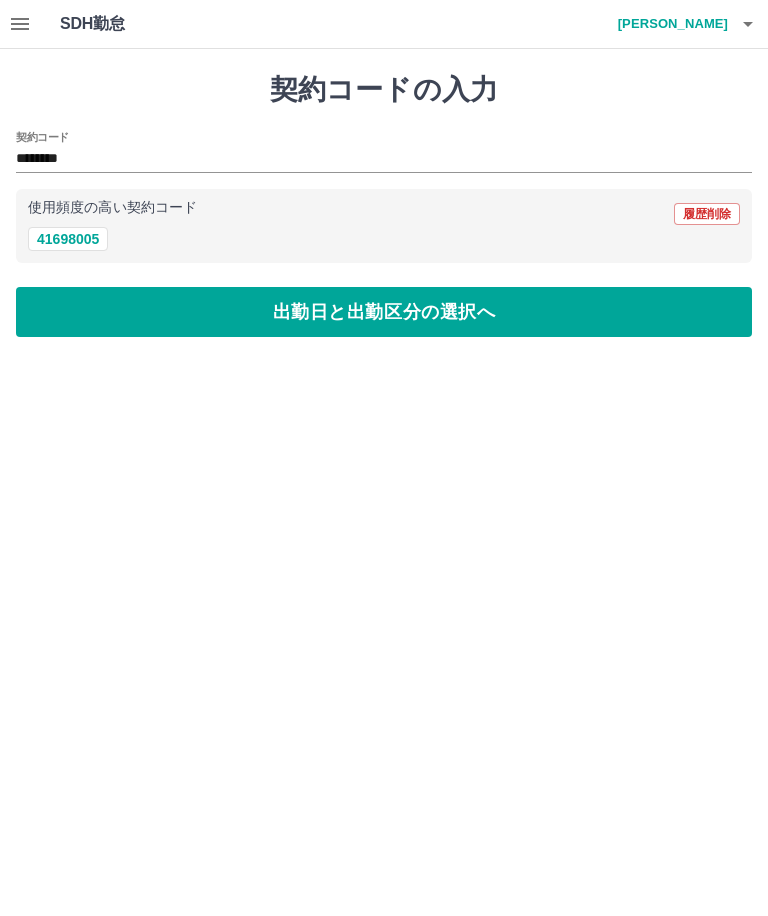 type on "********" 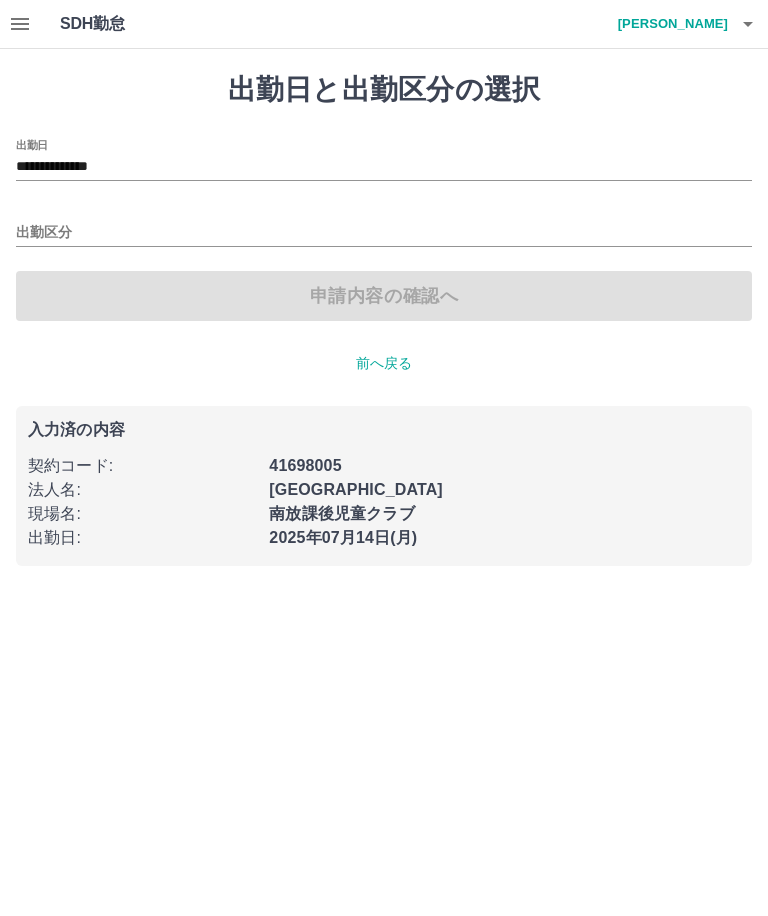 click on "**********" at bounding box center [384, 167] 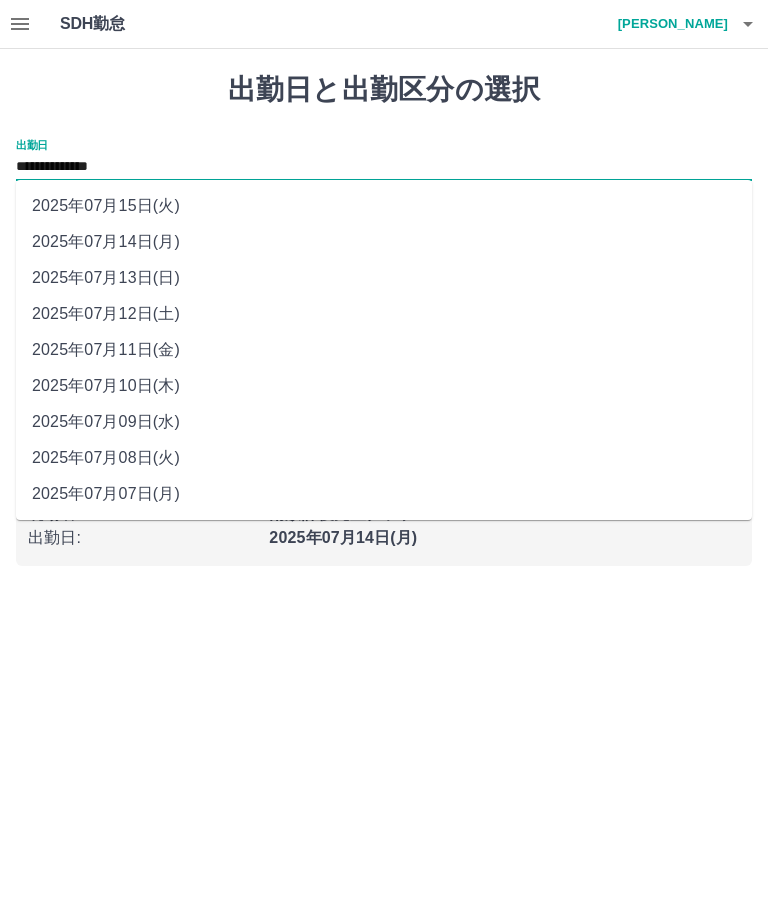 click on "2025年07月13日(日)" at bounding box center (384, 278) 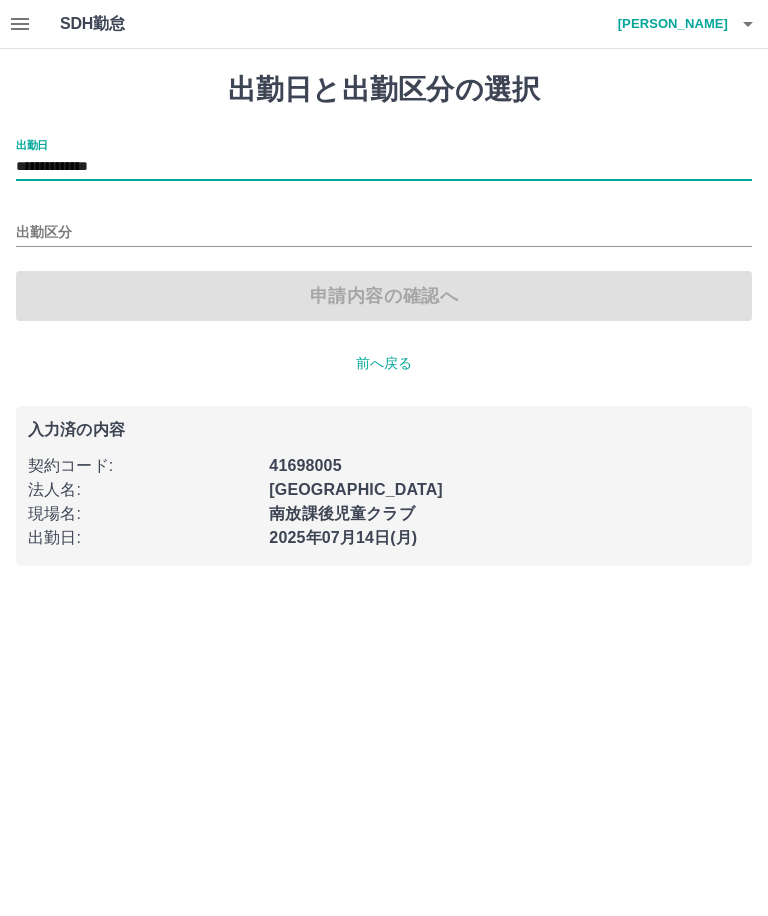 click on "出勤区分" at bounding box center (384, 233) 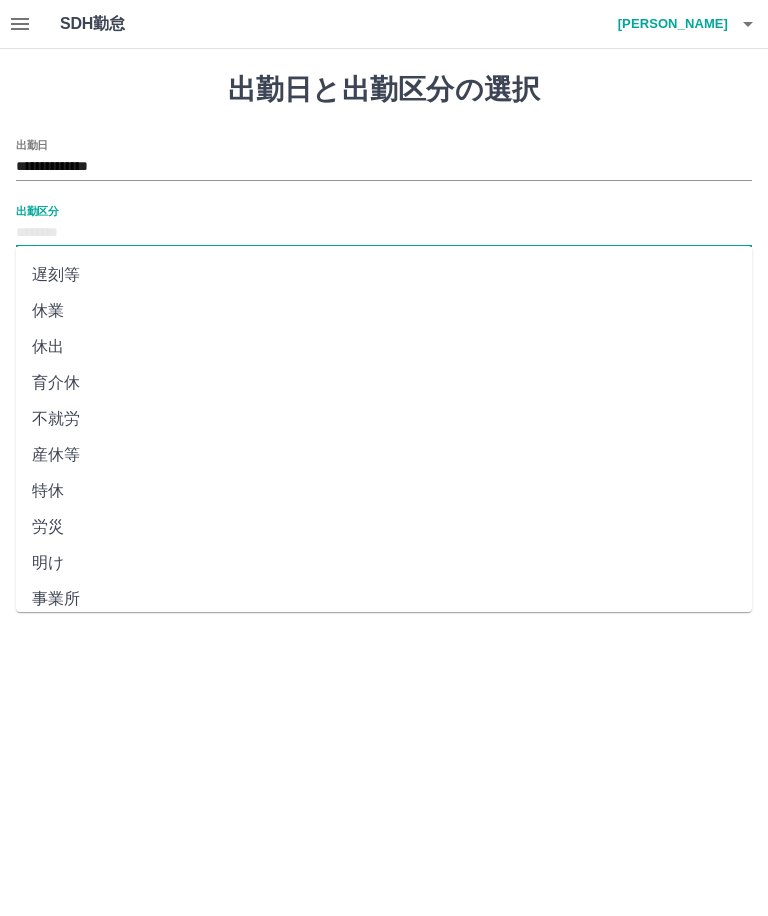 scroll, scrollTop: 233, scrollLeft: 0, axis: vertical 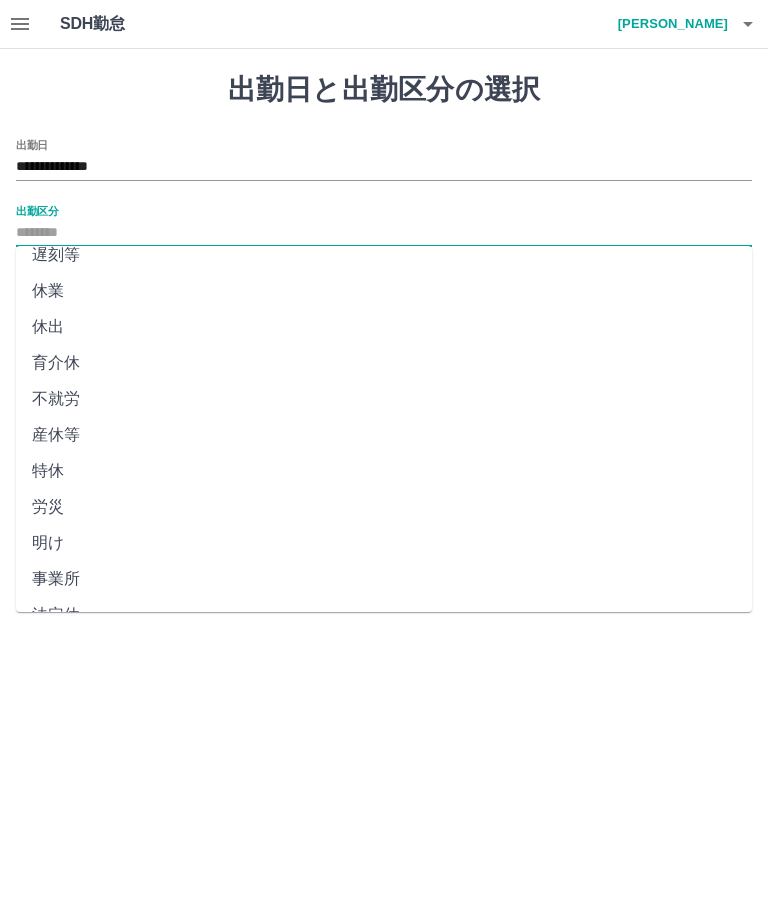 click on "法定休" at bounding box center [384, 615] 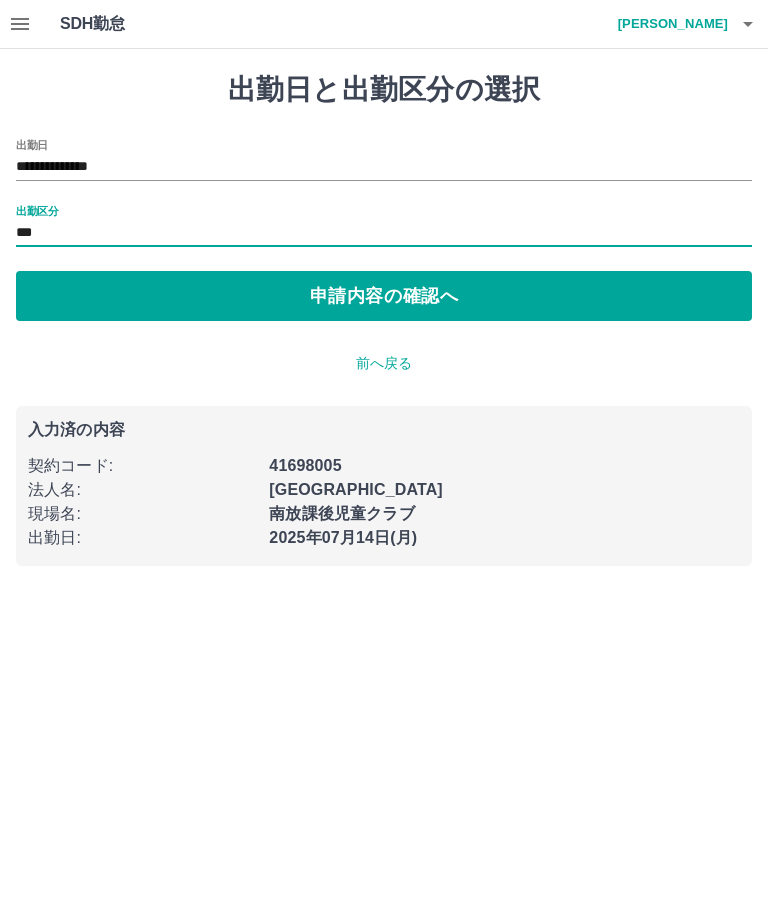 click on "申請内容の確認へ" at bounding box center (384, 296) 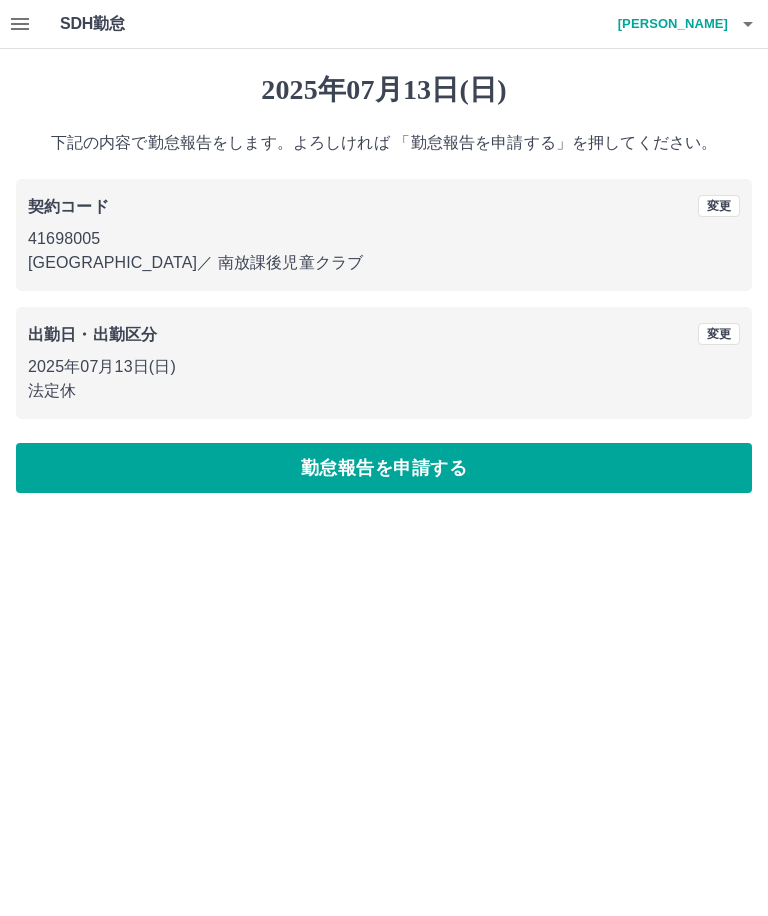 click on "勤怠報告を申請する" at bounding box center (384, 468) 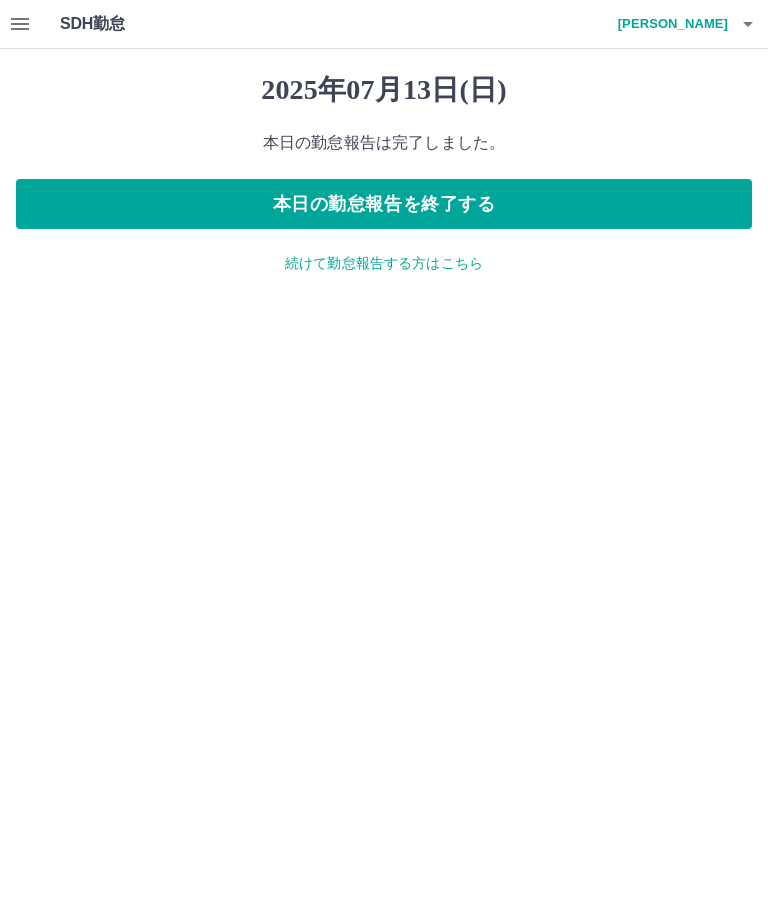 click on "本日の勤怠報告を終了する" at bounding box center (384, 204) 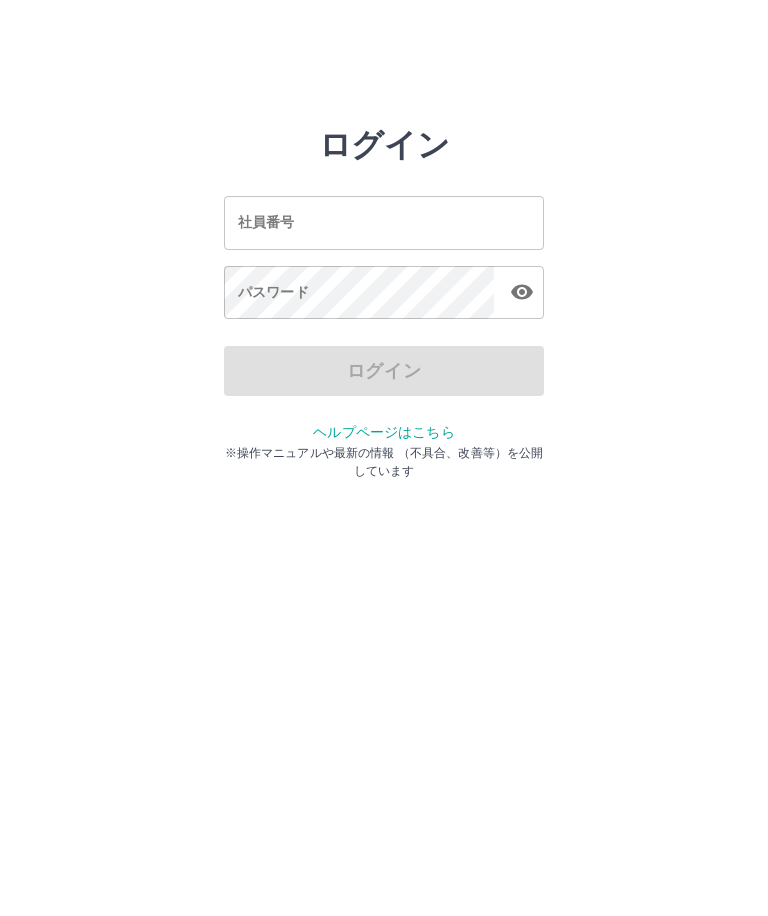 scroll, scrollTop: 0, scrollLeft: 0, axis: both 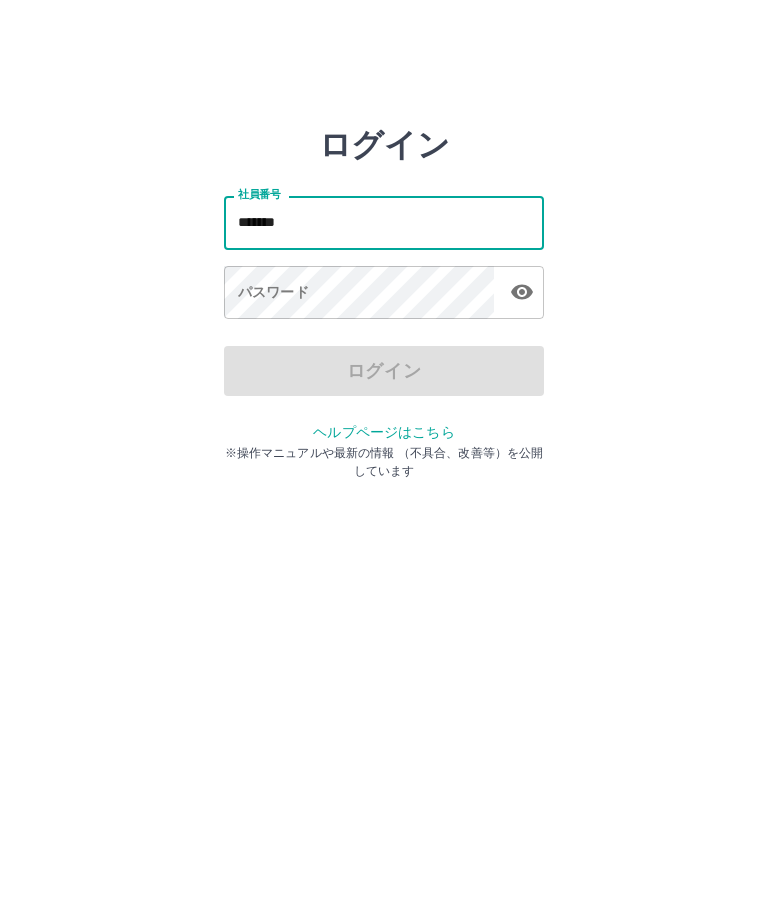 type on "*******" 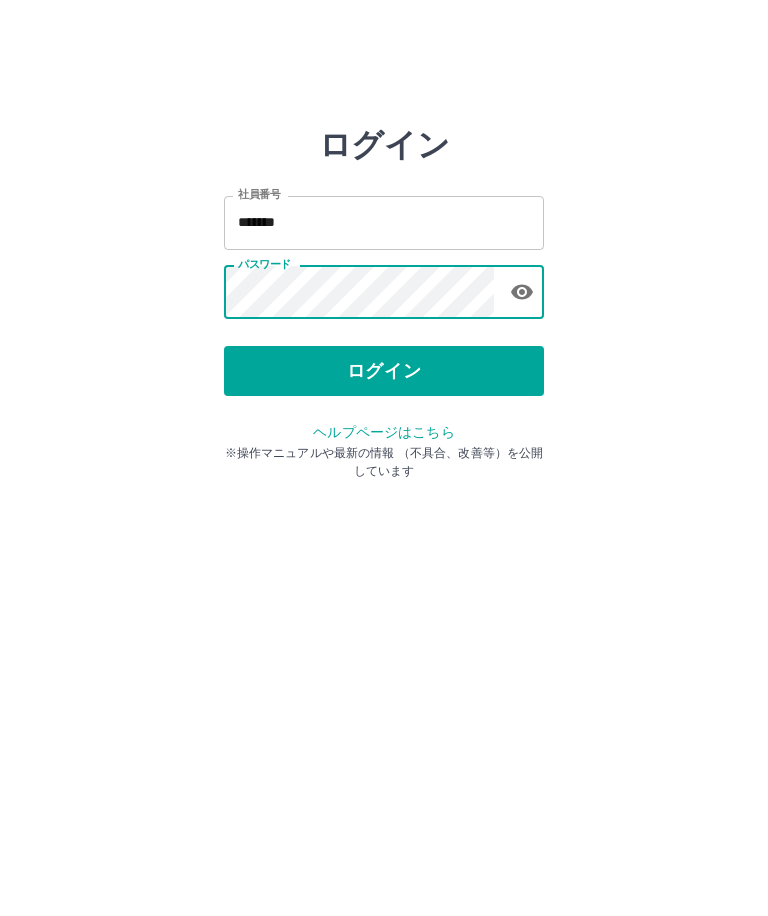 click on "ログイン" at bounding box center [384, 371] 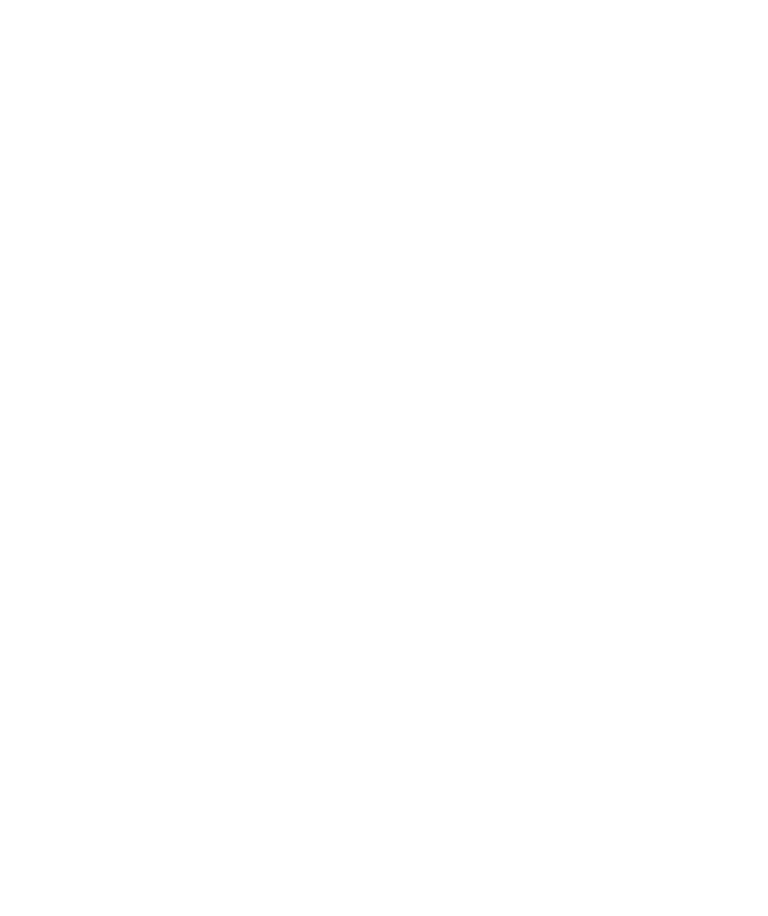 scroll, scrollTop: 0, scrollLeft: 0, axis: both 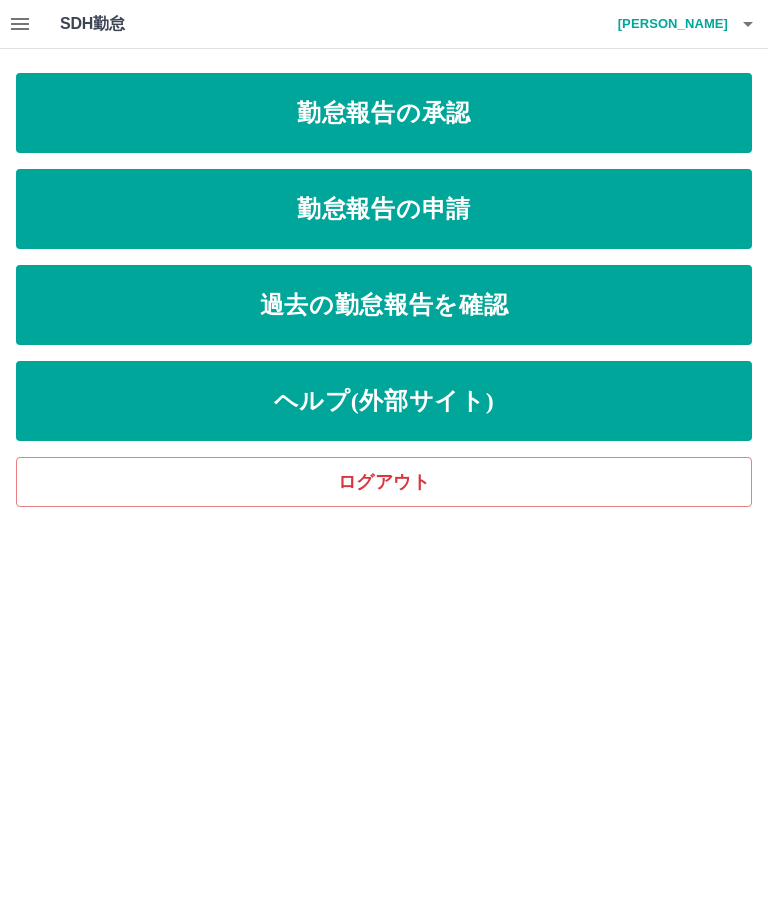 click on "勤怠報告の承認" at bounding box center (384, 113) 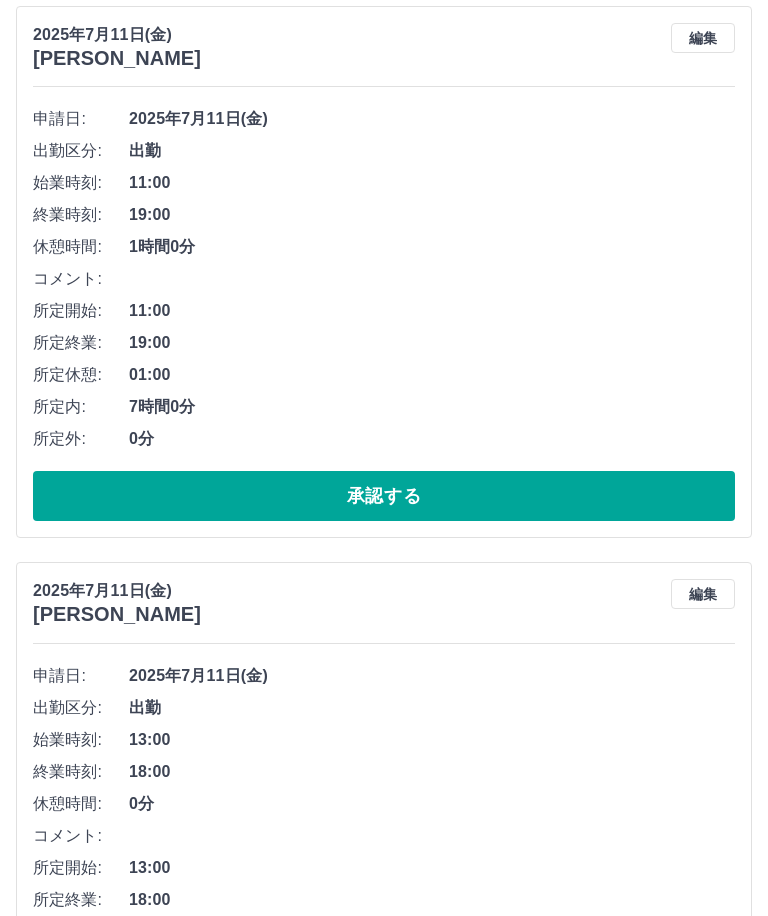 scroll, scrollTop: 7476, scrollLeft: 0, axis: vertical 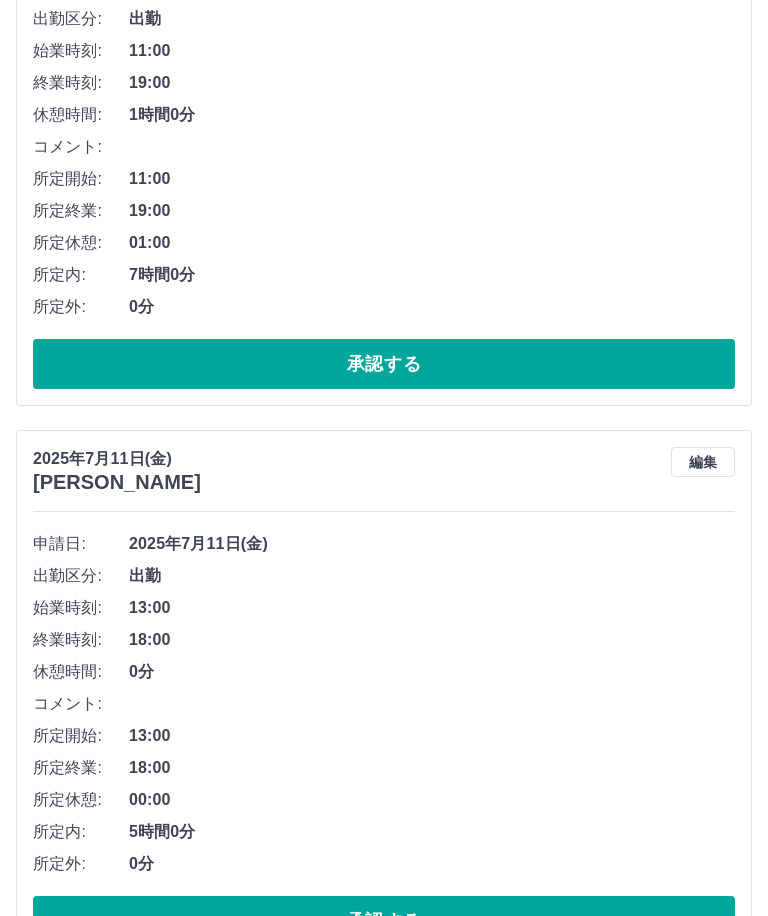 click on "承認する" at bounding box center (384, 921) 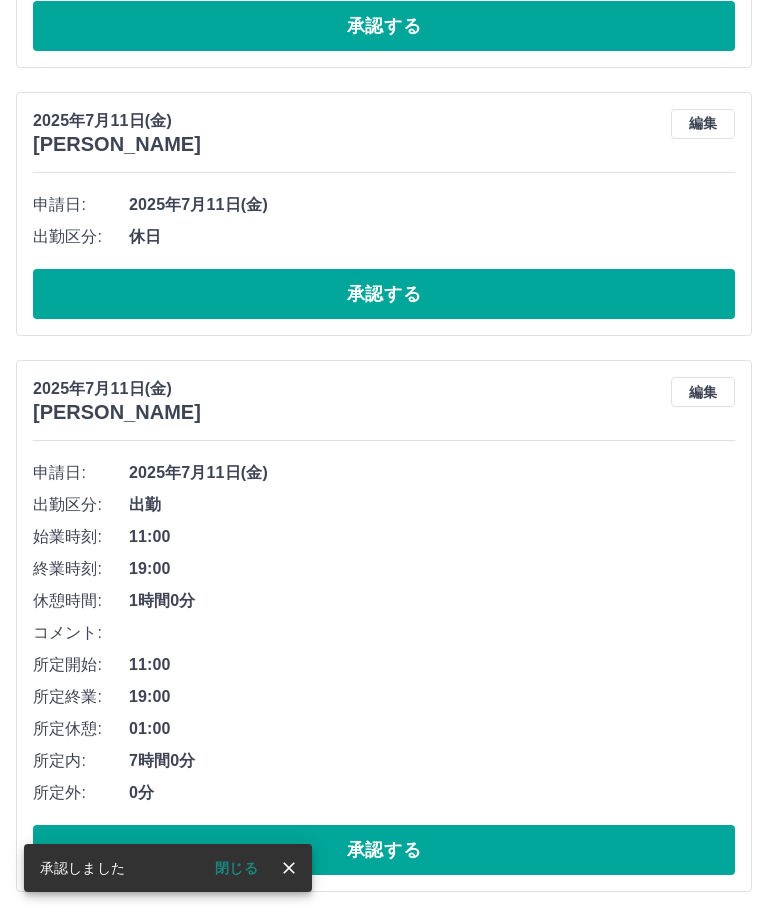 scroll, scrollTop: 6920, scrollLeft: 0, axis: vertical 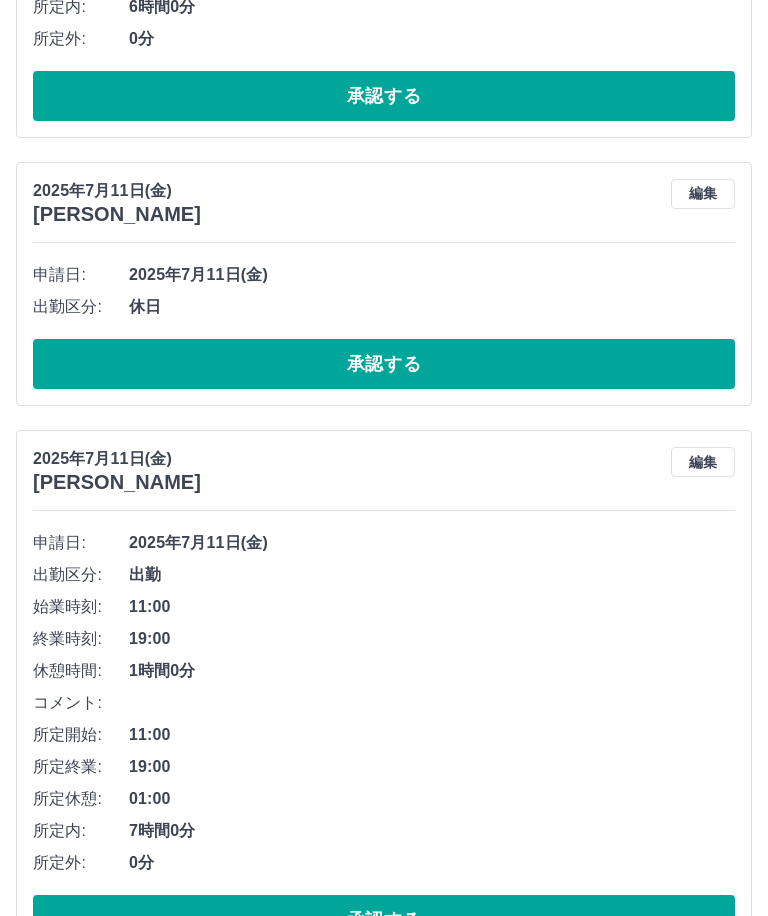 click on "承認する" at bounding box center [384, 920] 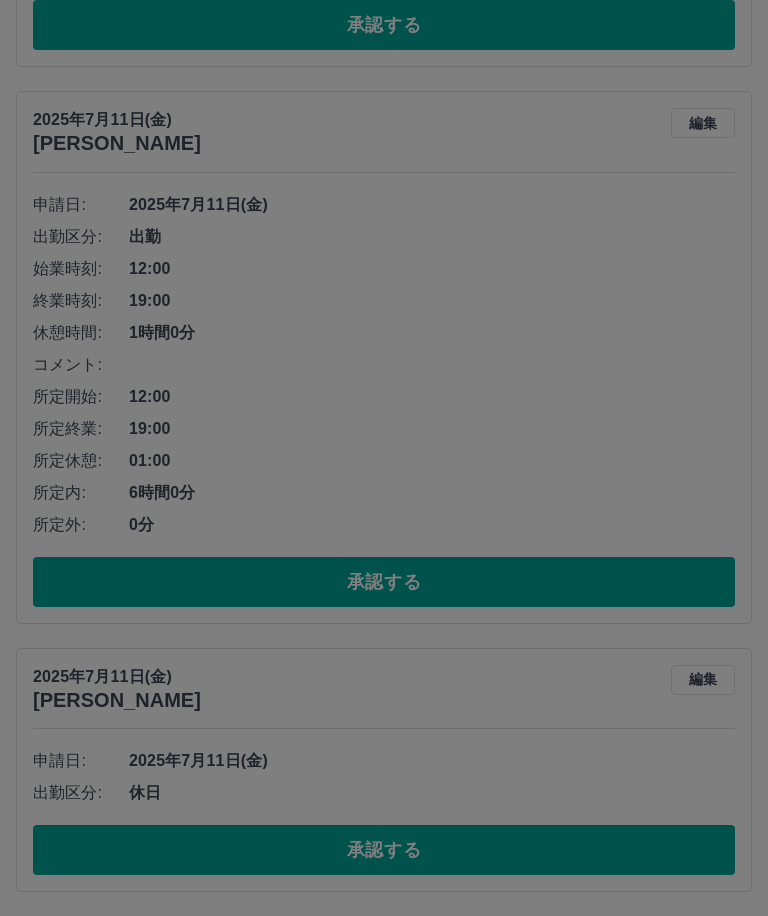 scroll, scrollTop: 6364, scrollLeft: 0, axis: vertical 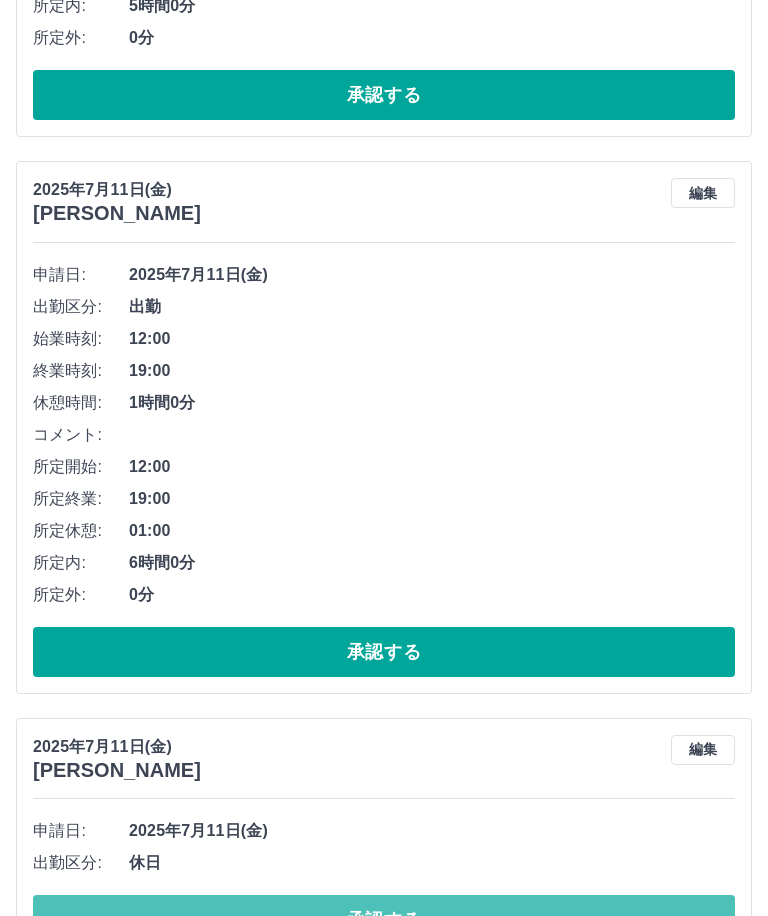 click on "承認する" at bounding box center (384, 920) 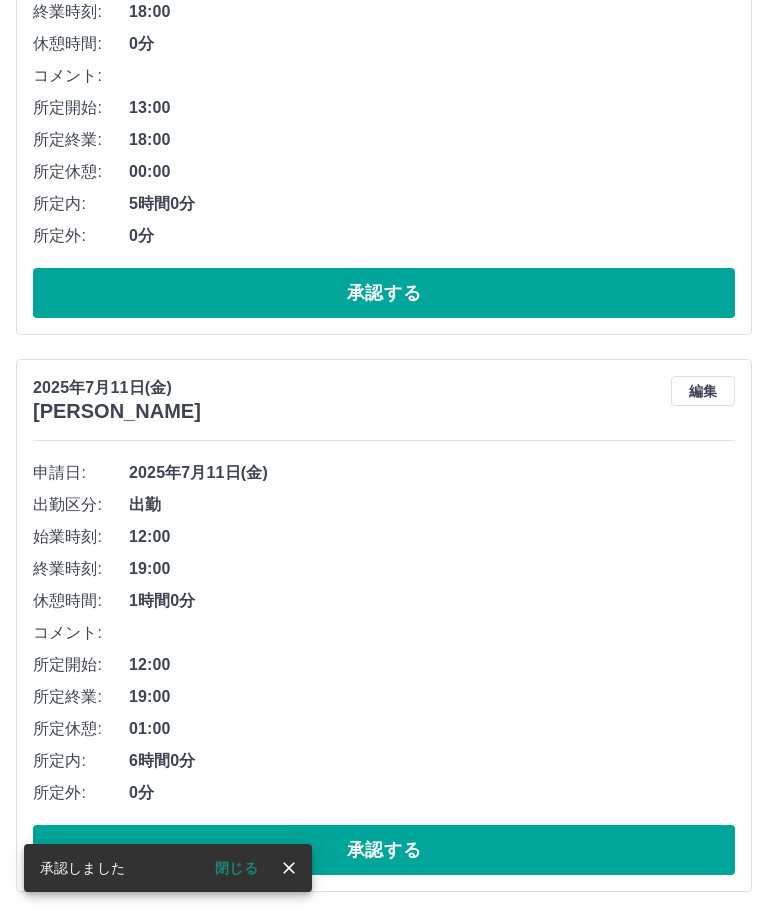 scroll, scrollTop: 6096, scrollLeft: 0, axis: vertical 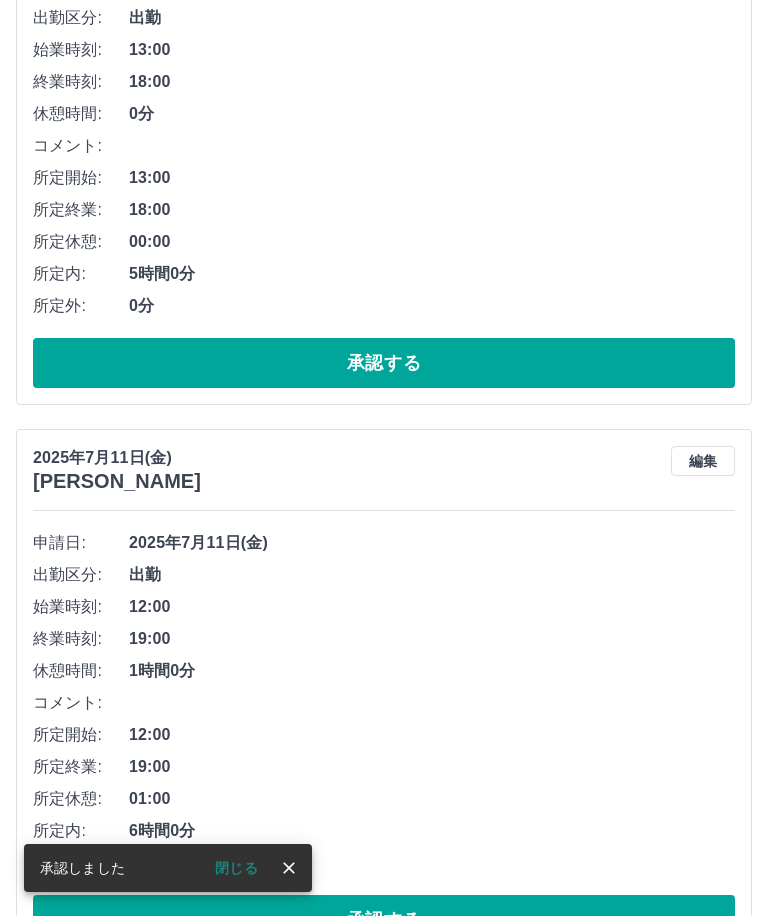 click on "承認する" at bounding box center [384, 920] 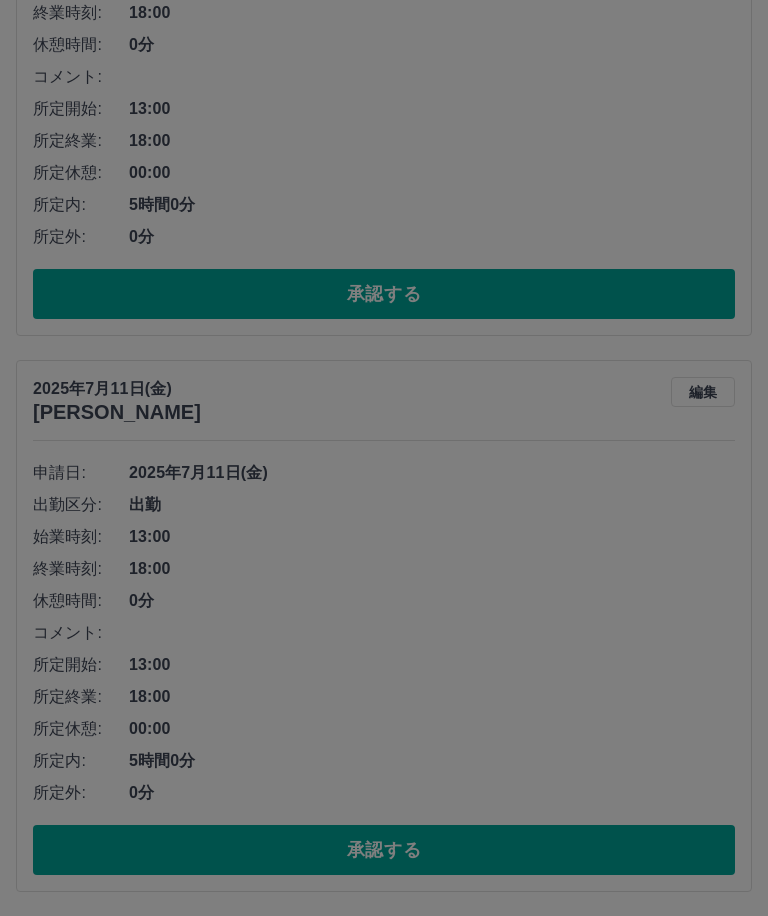 scroll, scrollTop: 5540, scrollLeft: 0, axis: vertical 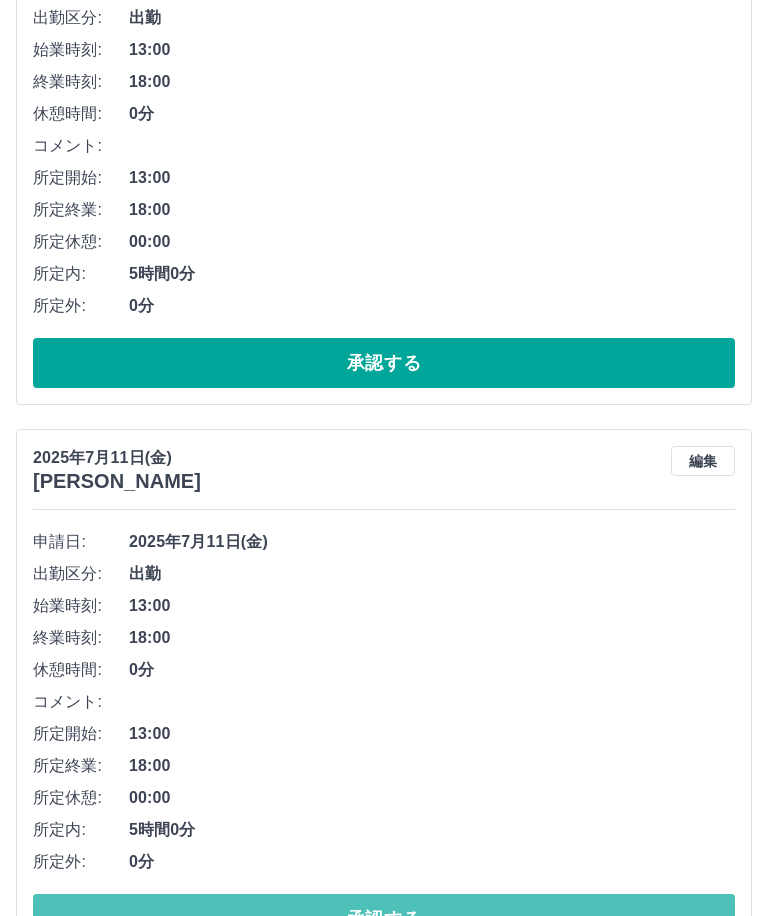 click on "承認する" at bounding box center (384, 919) 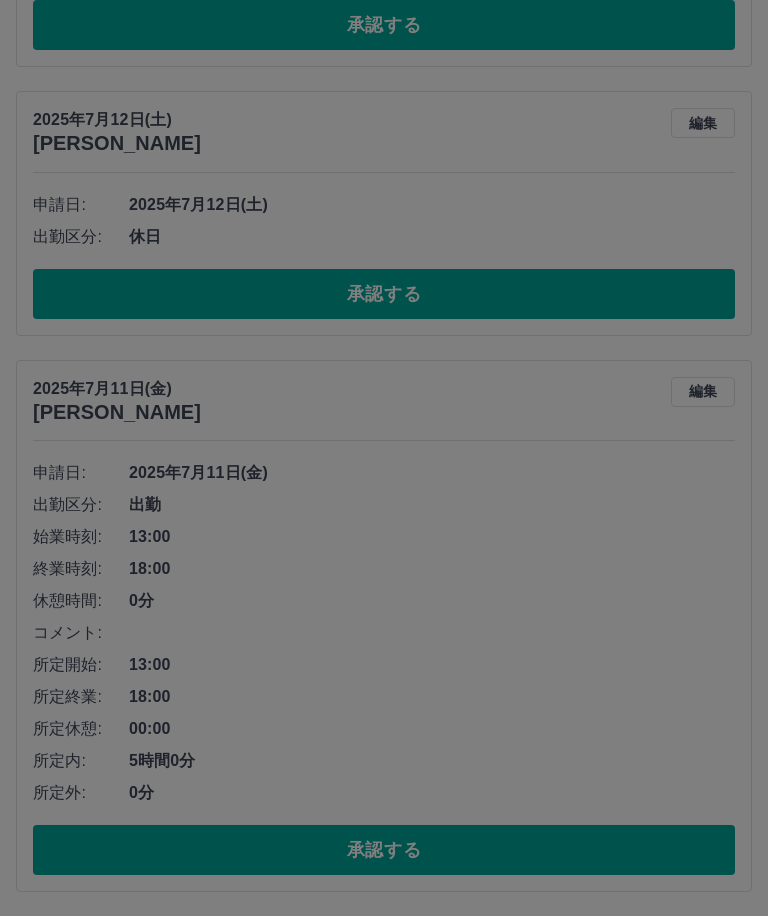 scroll, scrollTop: 4984, scrollLeft: 0, axis: vertical 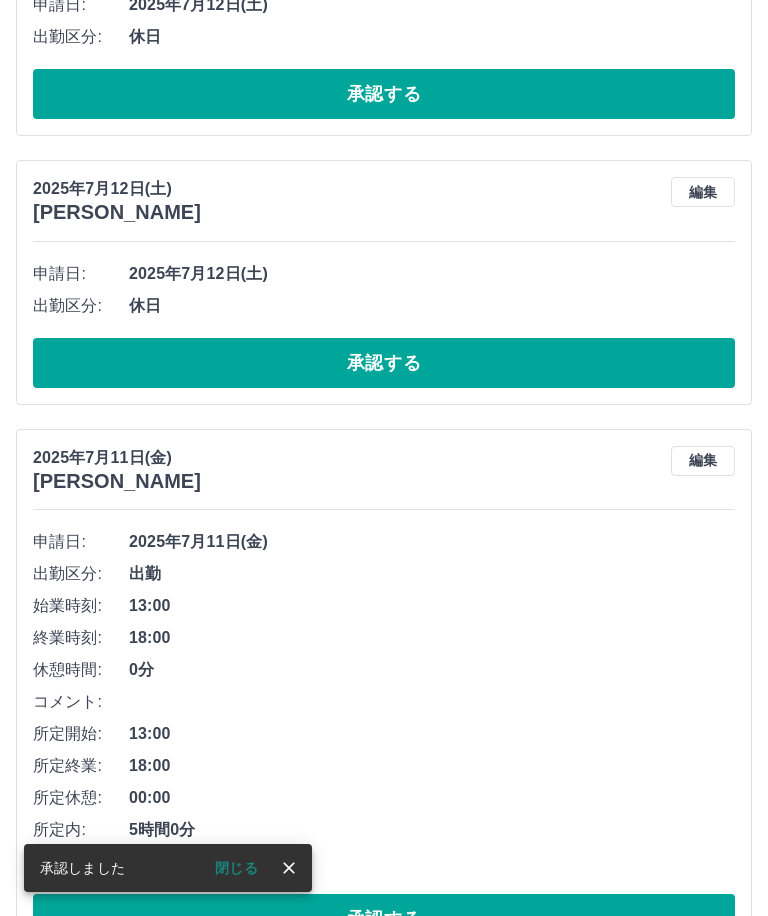 click on "承認する" at bounding box center (384, 919) 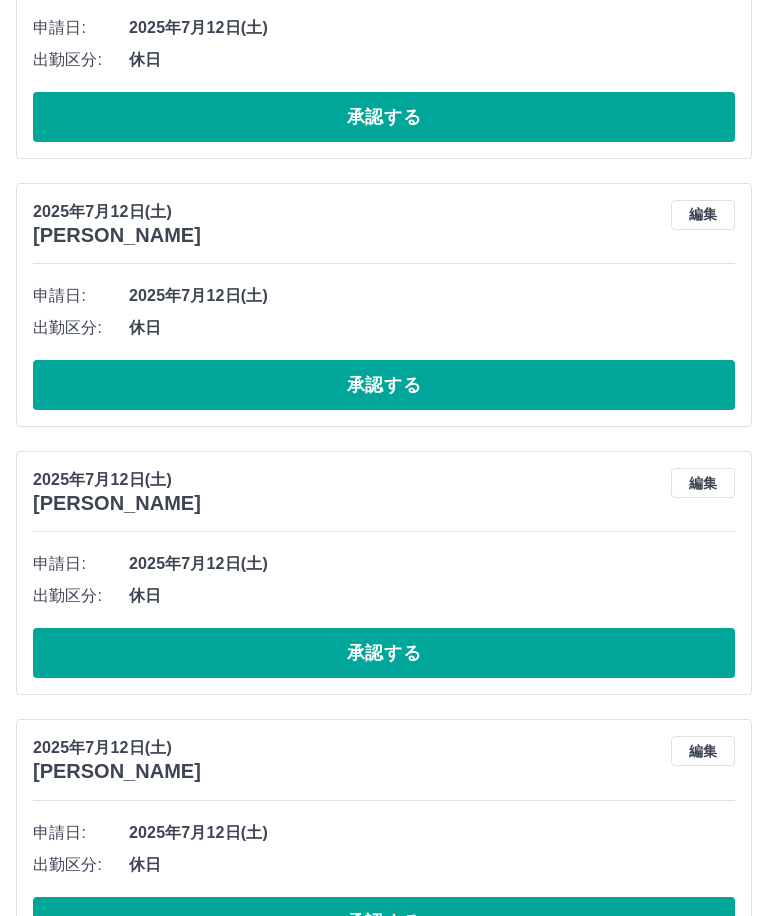 scroll, scrollTop: 4428, scrollLeft: 0, axis: vertical 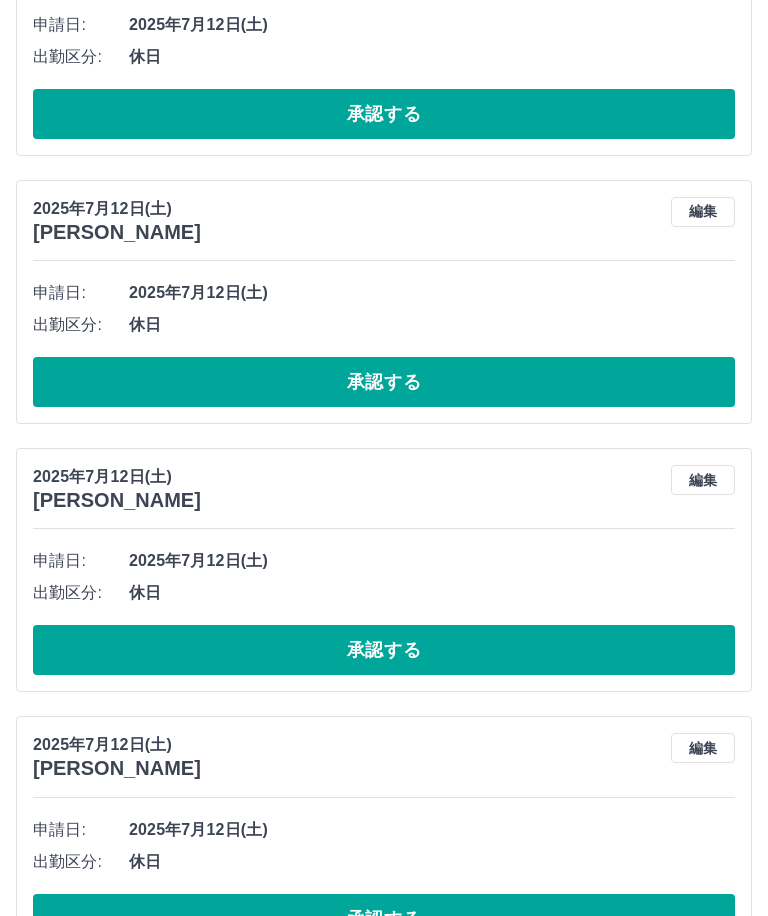 click on "承認する" at bounding box center (384, 919) 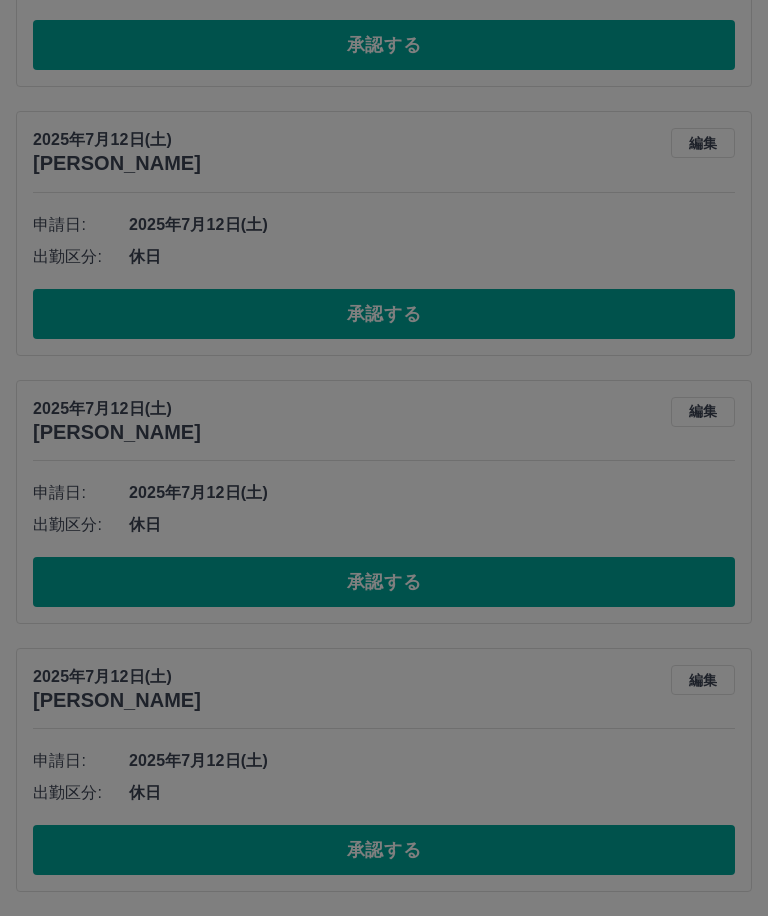 scroll, scrollTop: 4160, scrollLeft: 0, axis: vertical 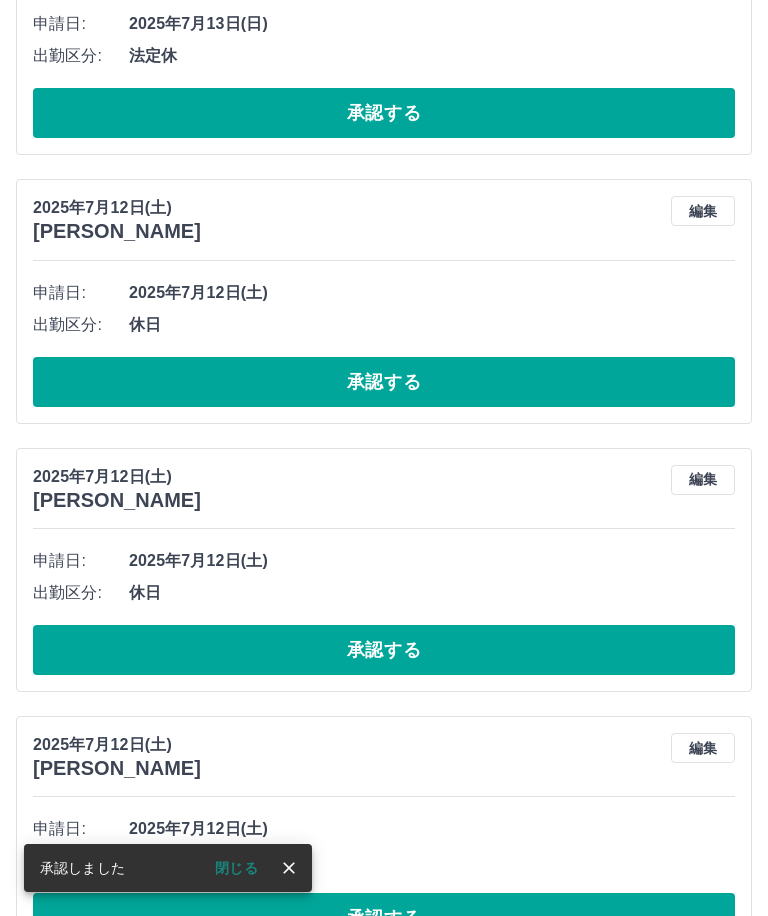 click on "承認する" at bounding box center (384, 918) 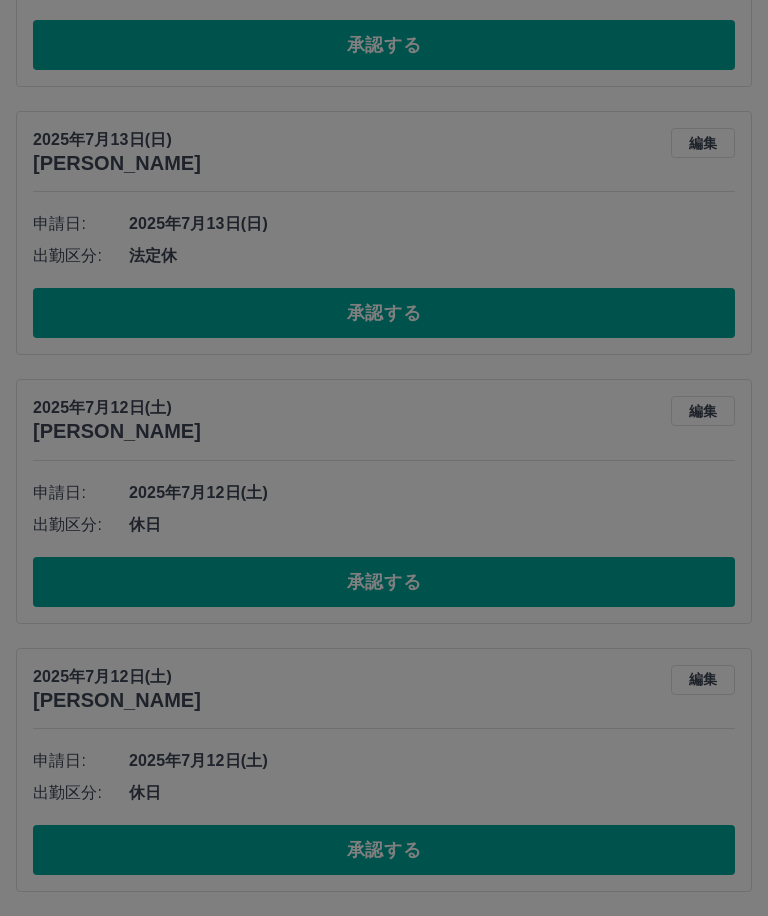 scroll, scrollTop: 3892, scrollLeft: 0, axis: vertical 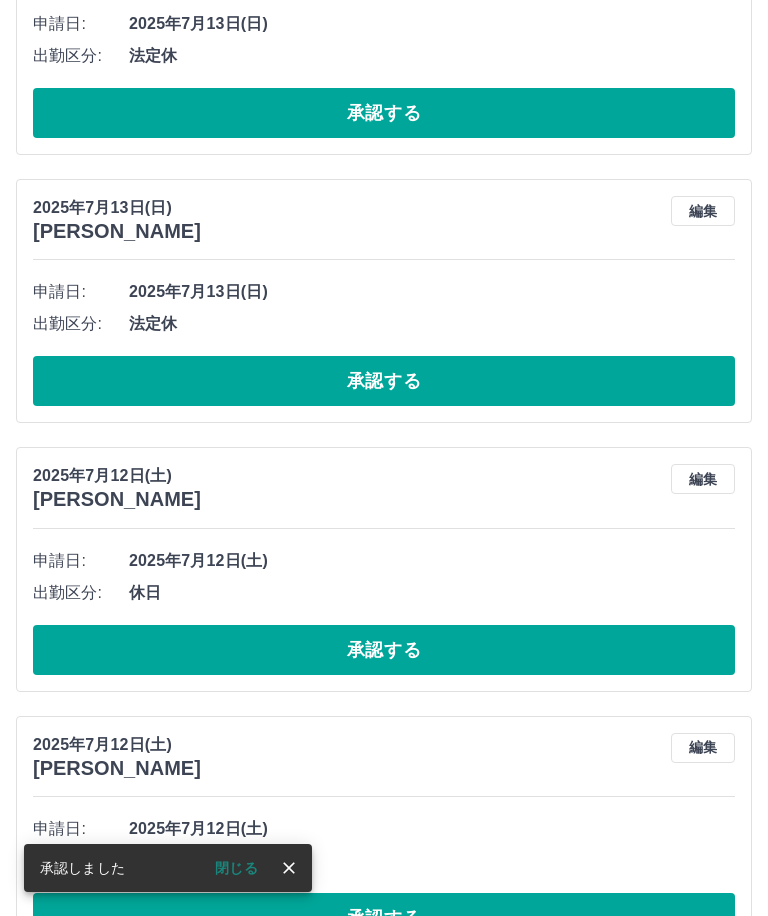 click on "承認する" at bounding box center (384, 918) 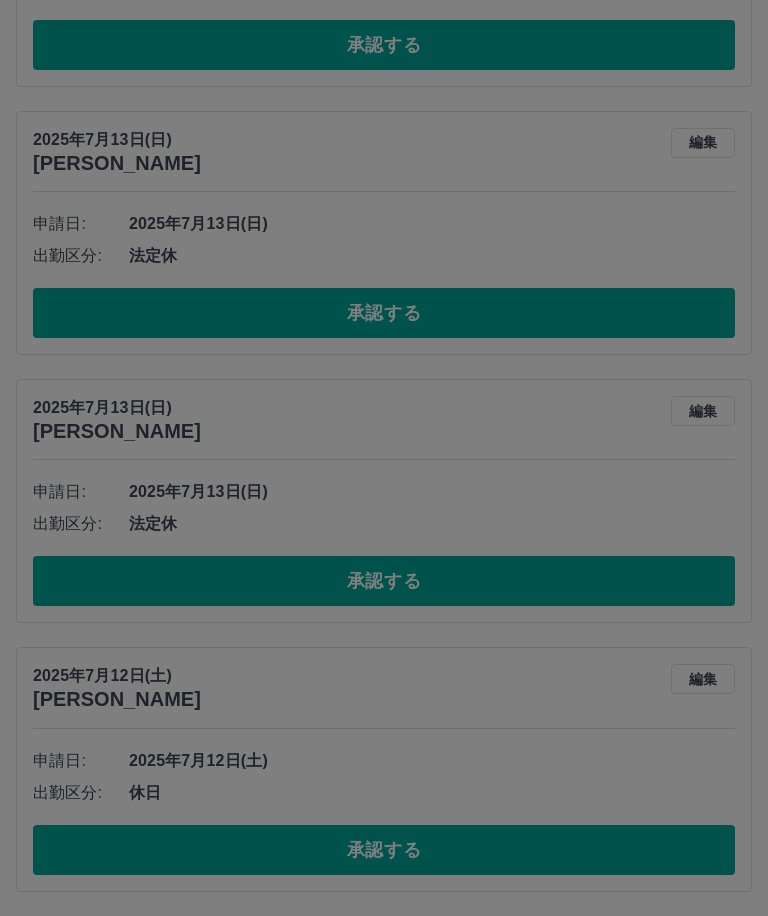 scroll, scrollTop: 3624, scrollLeft: 0, axis: vertical 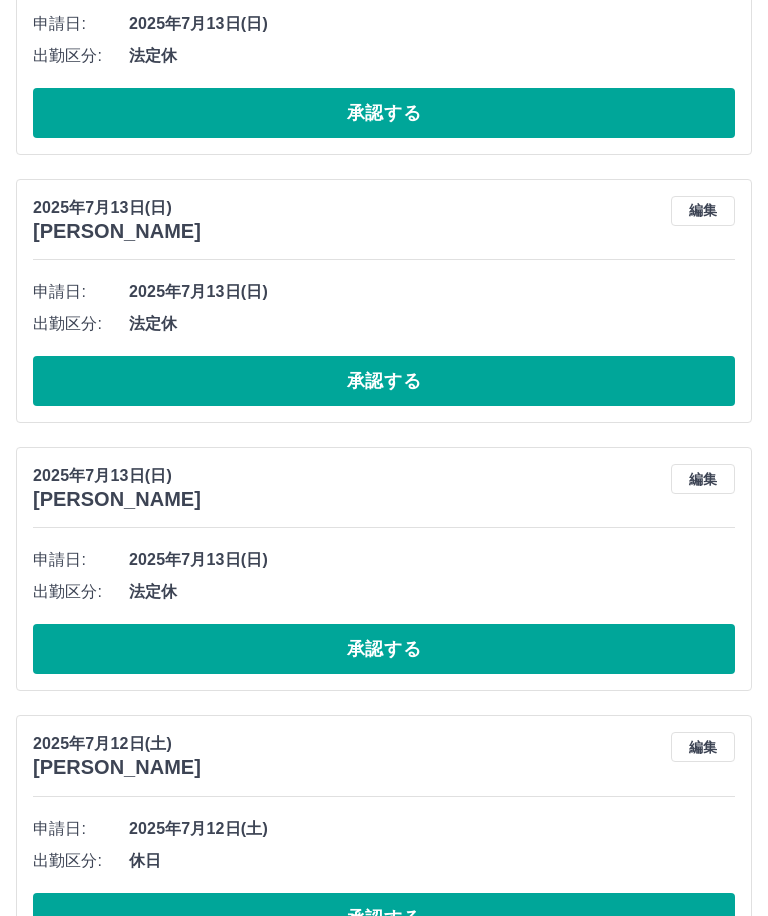 click on "承認する" at bounding box center (384, 918) 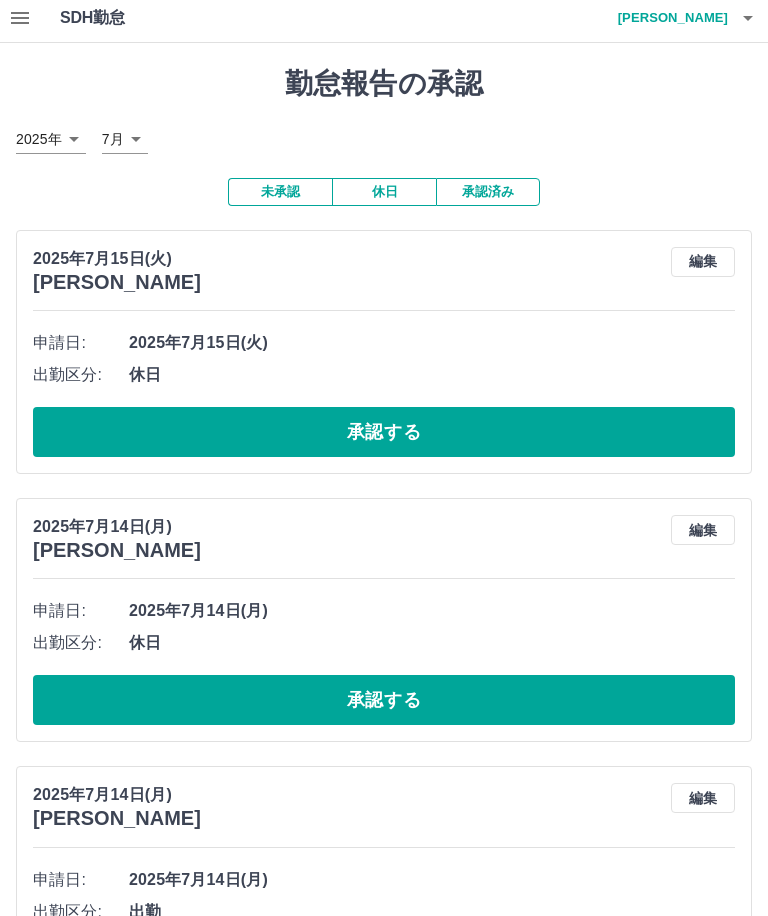 scroll, scrollTop: 0, scrollLeft: 0, axis: both 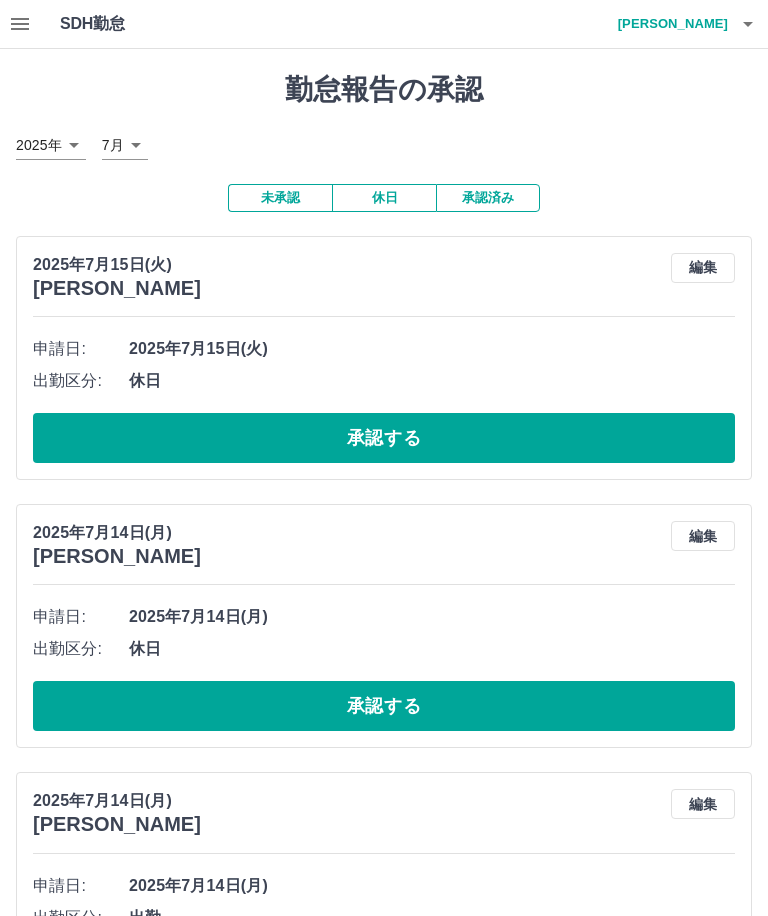 click on "2025年7月14日(月)" at bounding box center [432, 617] 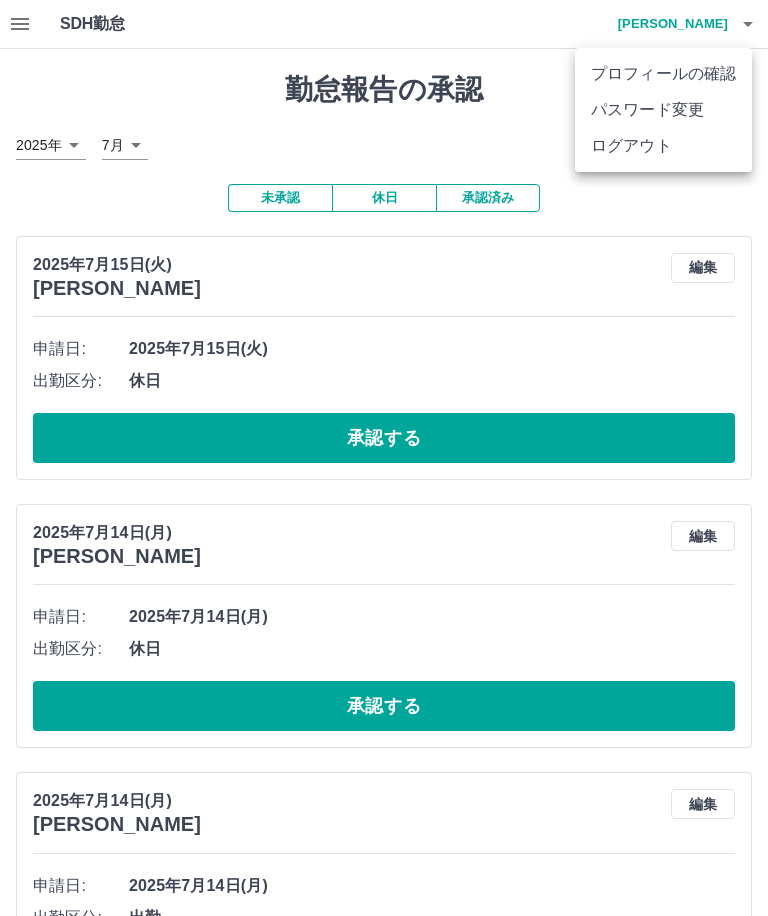 click on "ログアウト" at bounding box center [663, 146] 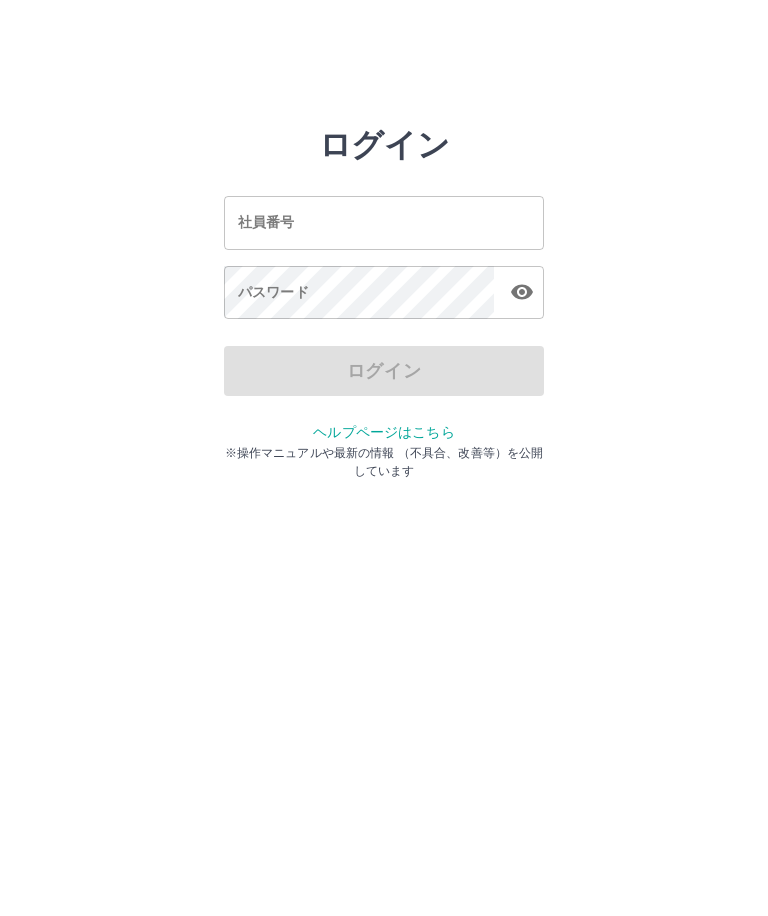 scroll, scrollTop: 0, scrollLeft: 0, axis: both 